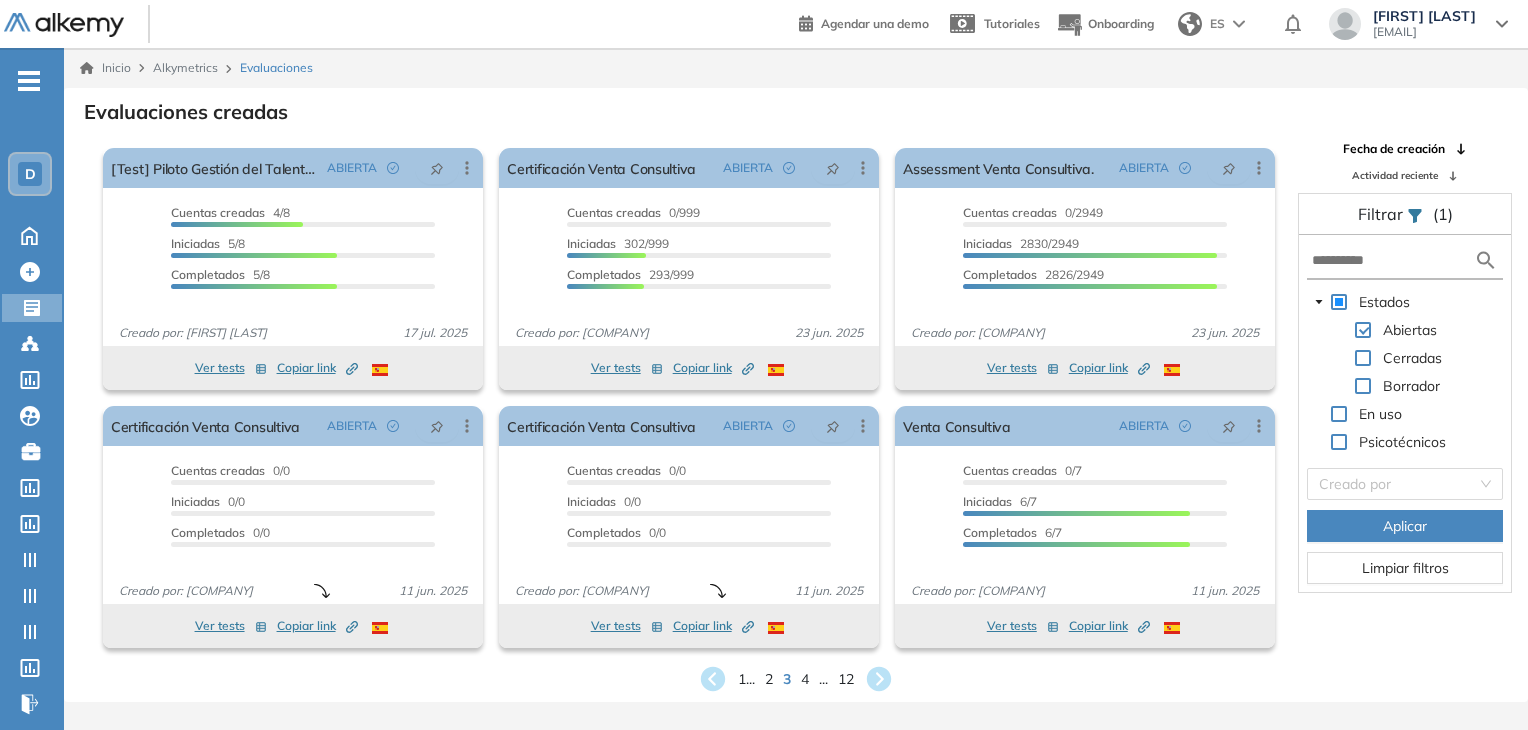 scroll, scrollTop: 48, scrollLeft: 0, axis: vertical 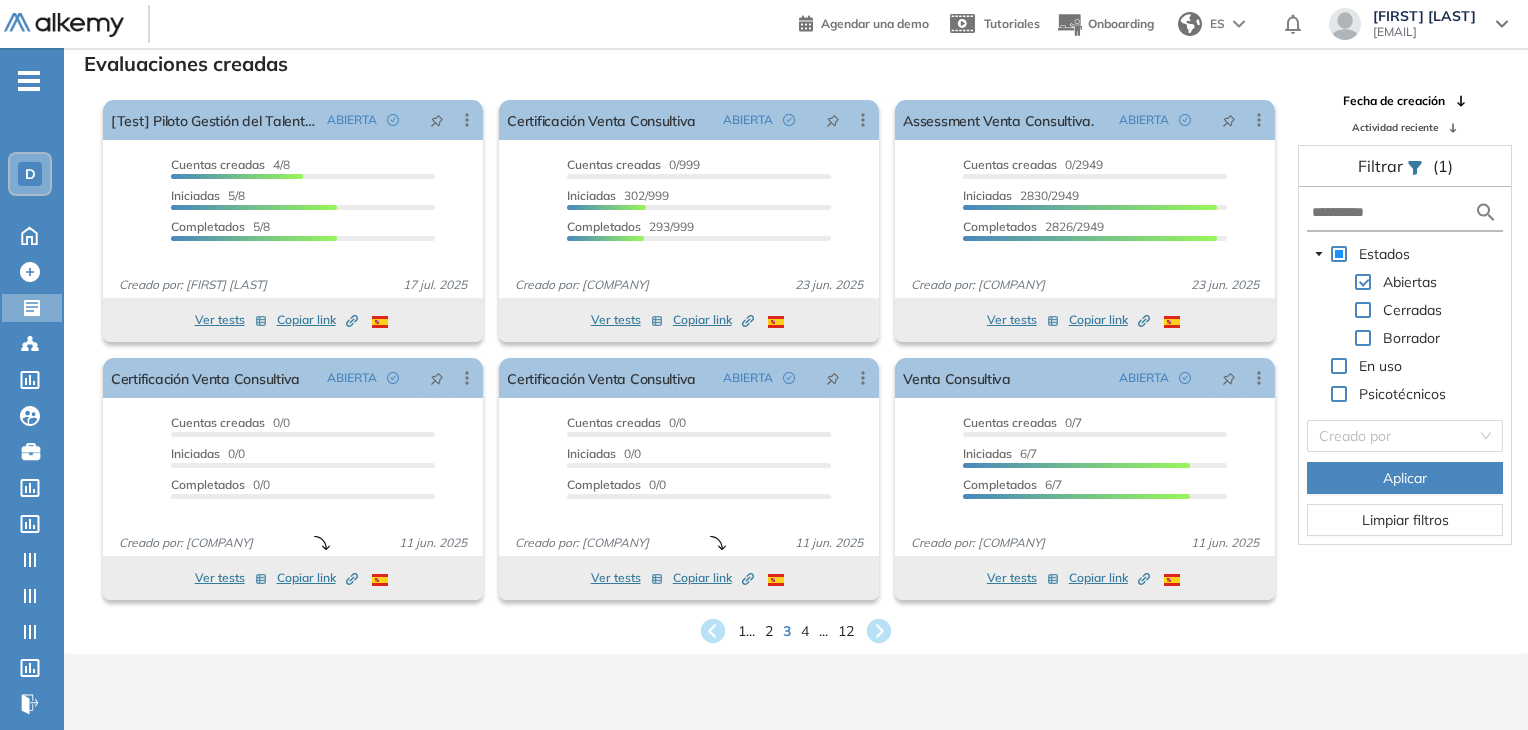 click on "Inicio Alkymetrics Evaluaciones Evaluaciones creadas El proctoring será activado ¡Importante!: Los usuarios que ya realizaron la evaluación no tendrán registros del proctoring Cancelar operación Activar [Test] Piloto Gestión del Talento - Davivienda ABIERTA Editar Los siguientes tests ya no están disponibles o tienen una nueva versión Revisa en el catálogo otras opciones o su detalle. Entendido Duplicar Reabrir Eliminar Ver candidatos Ver estadísticas Activar Proctoring Finalizar evaluación Mover de workspace Created by potrace 1.16, written by Peter Selinger 2001-2019 Copiar ID Publico Cuentas creadas 4/8 Prefiltrados 0/8 Iniciadas 5/8 Completados 5/8 Invitaciones enviadas 8 Invitados Evaluación completada 5 veces Fecha límite Sin fecha límite Creado por:  [FIRST] [LAST] 17 jul. 2025 Ver tests Copiar link Created by potrace 1.16, written by Peter Selinger 2001-2019 El proctoring será activado Cancelar operación Activar Certificación Venta Consultiva ABIERTA Editar Entendido Duplicar" at bounding box center [796, 365] 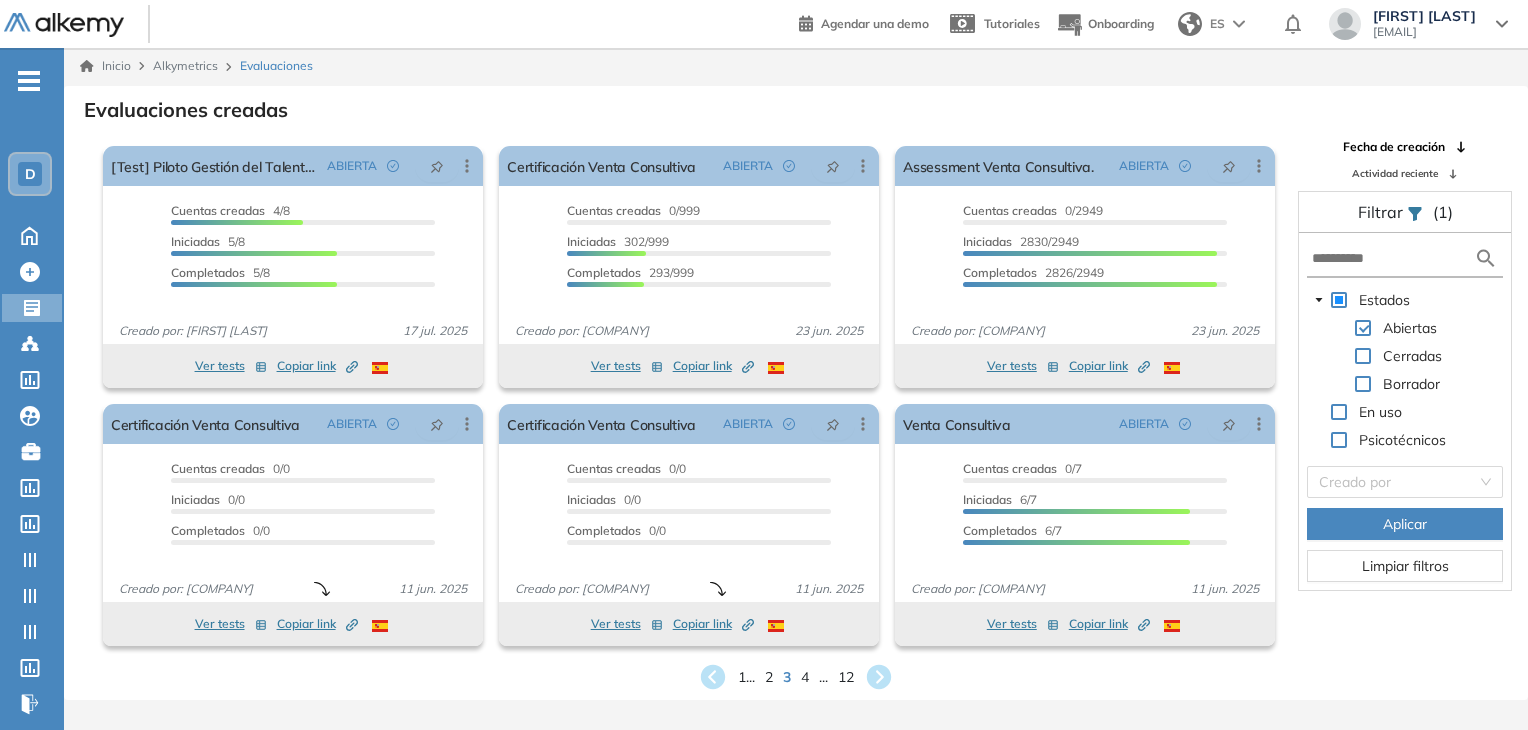 scroll, scrollTop: 0, scrollLeft: 0, axis: both 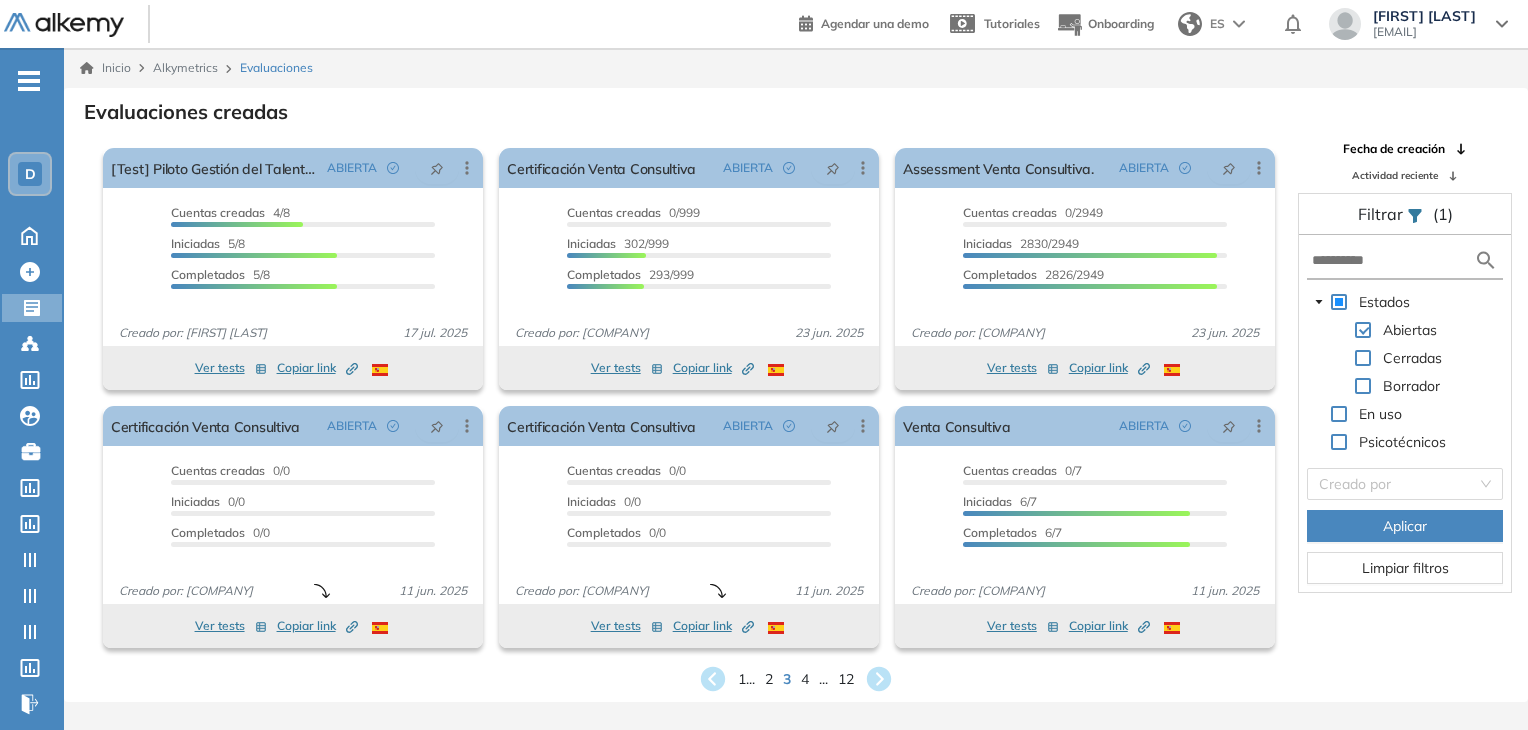 click on "Inicio Alkymetrics Evaluaciones" at bounding box center [796, 68] 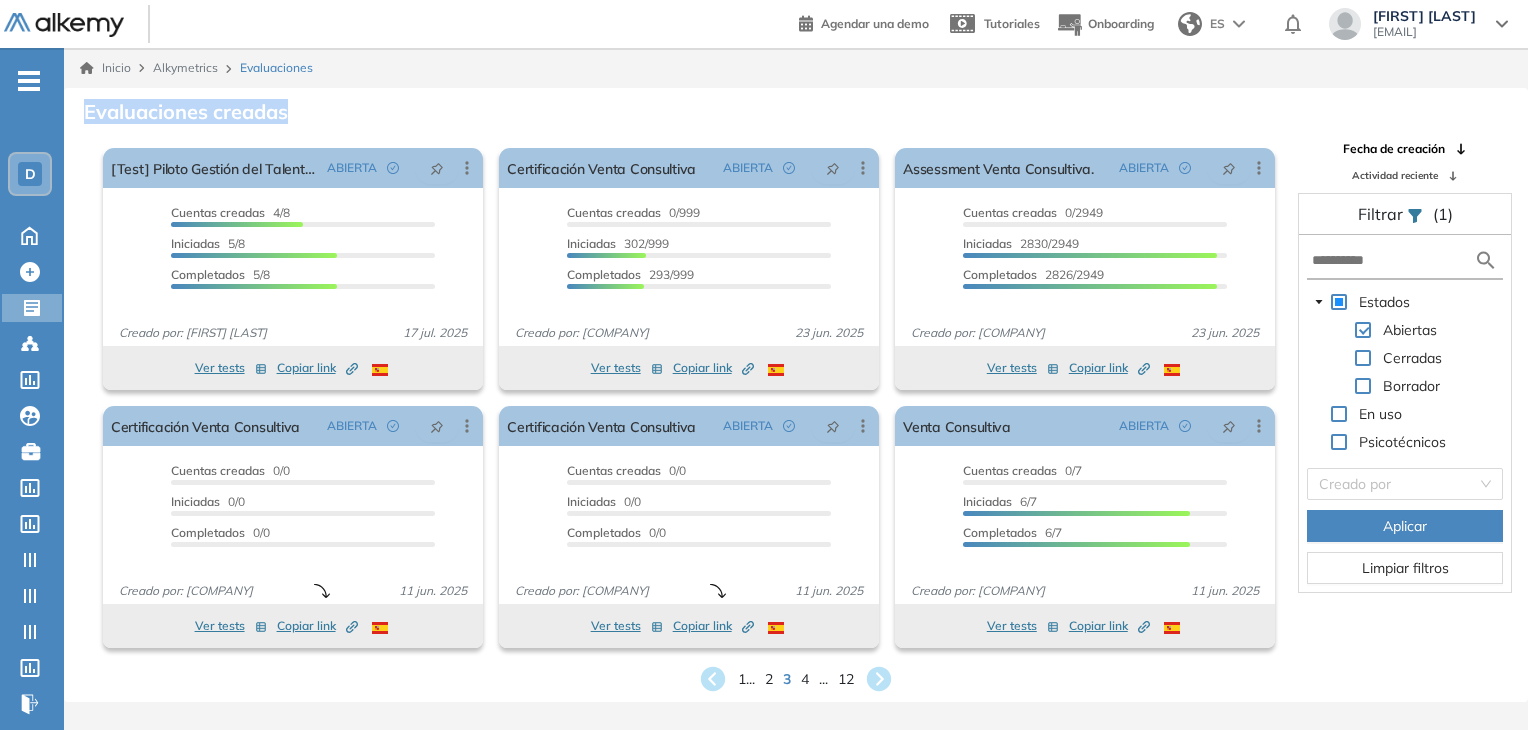 drag, startPoint x: 89, startPoint y: 117, endPoint x: 353, endPoint y: 125, distance: 264.1212 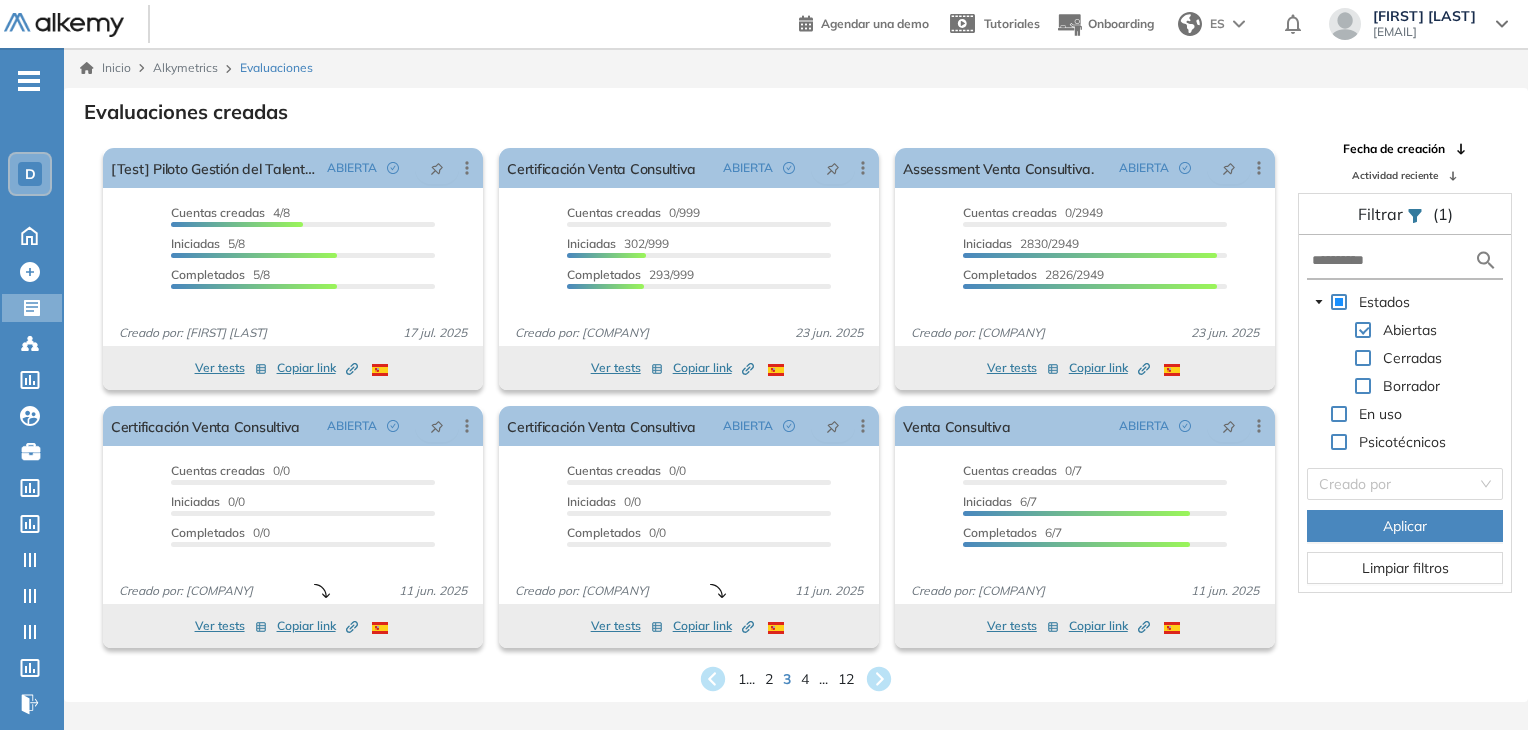click on "Evaluaciones creadas" at bounding box center [796, 110] 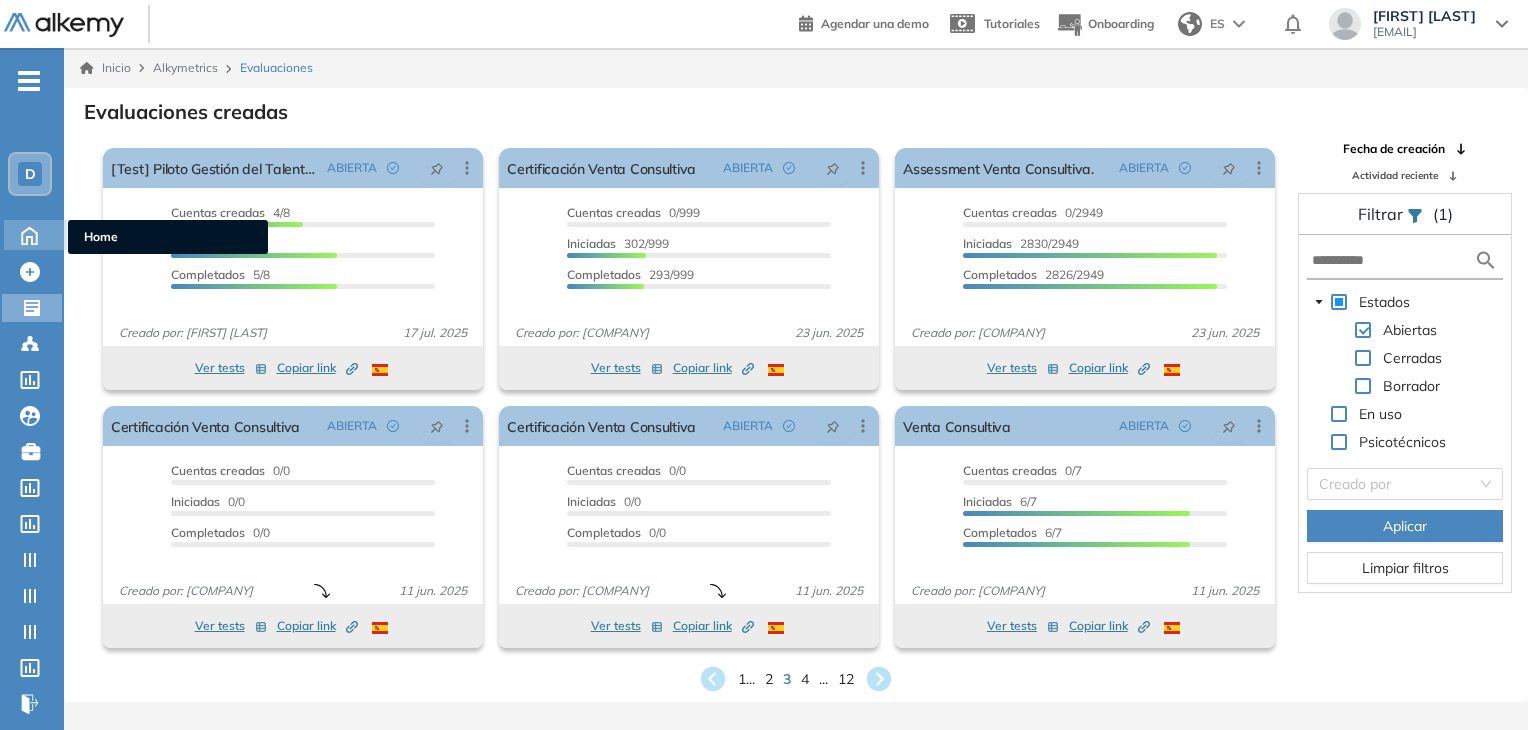 click 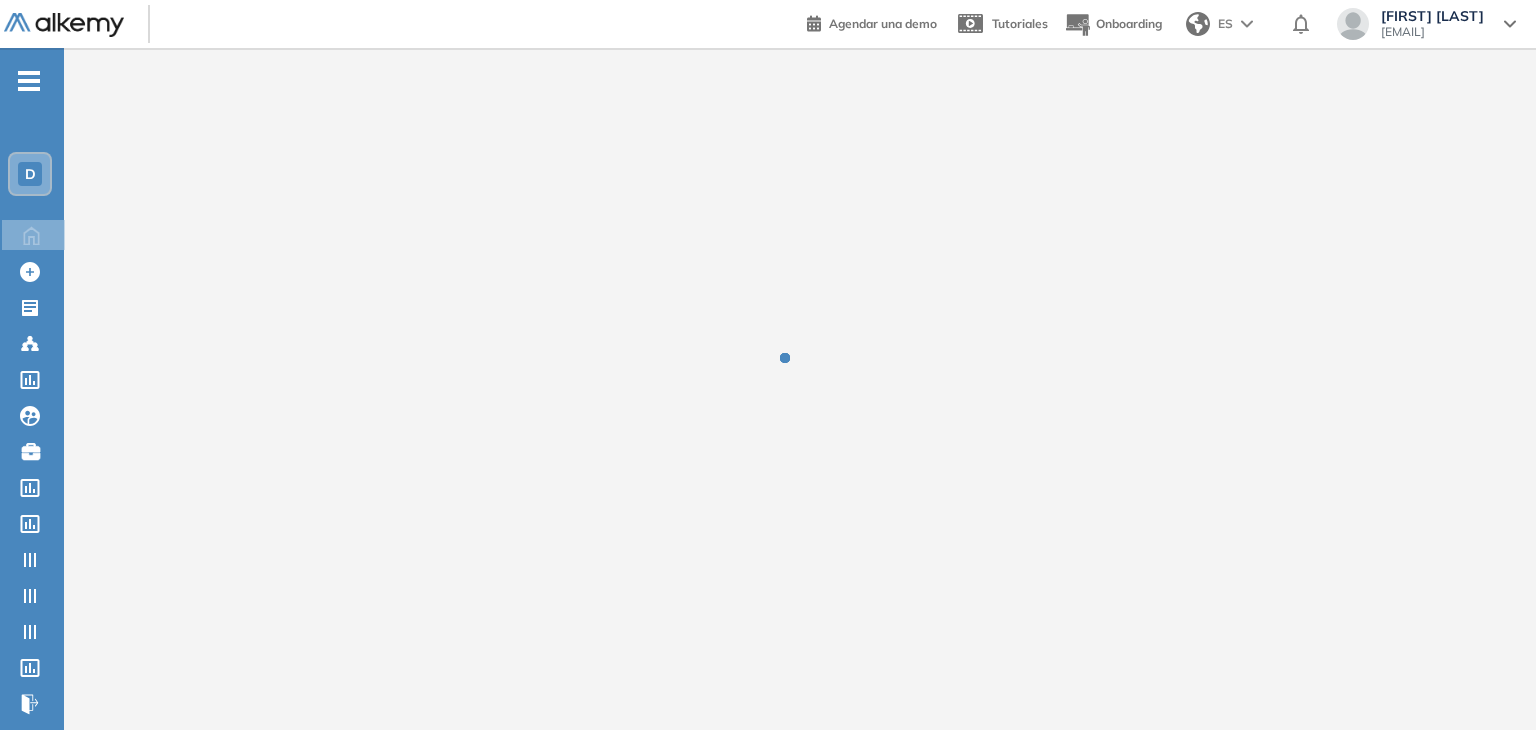 click on "D" at bounding box center (30, 174) 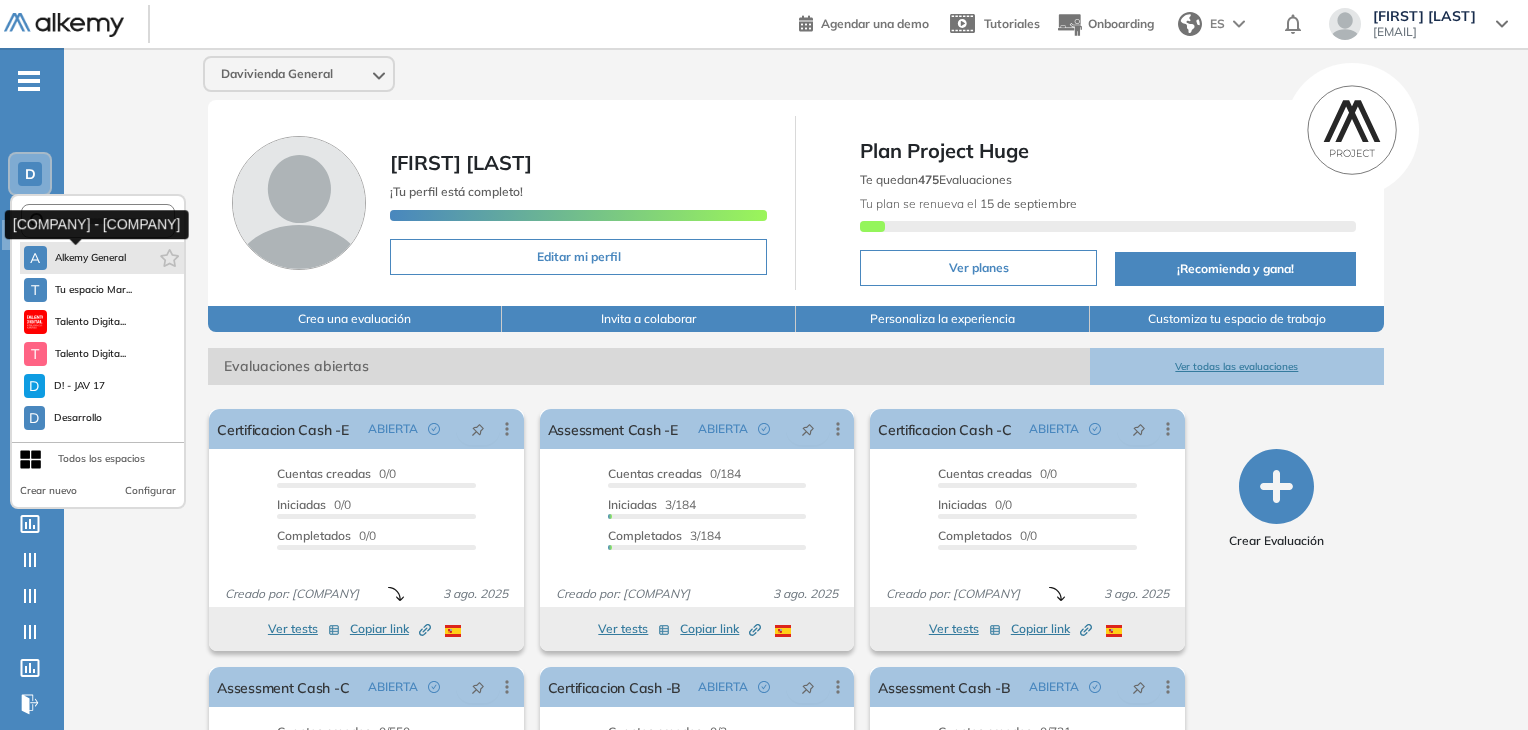 click on "Alkemy General" at bounding box center (91, 258) 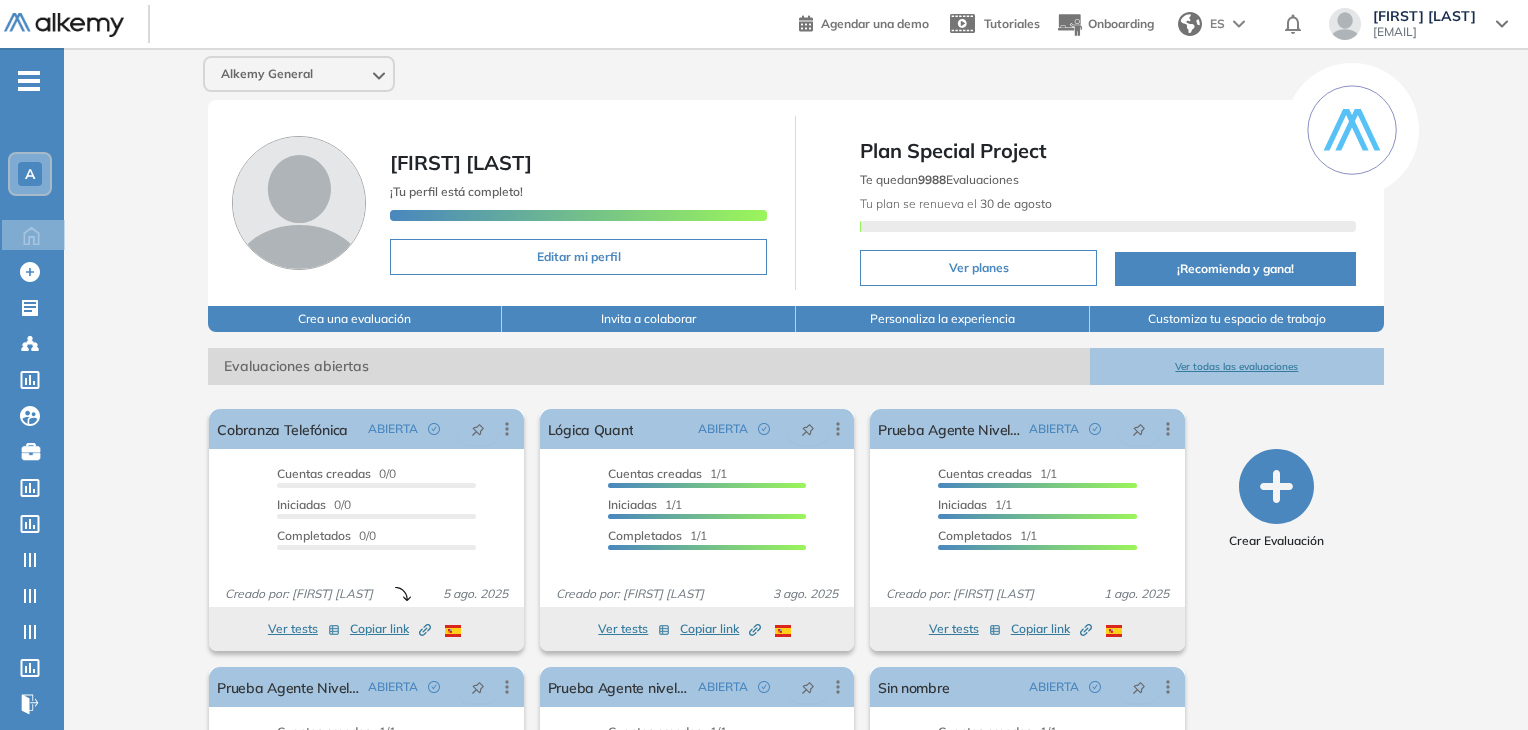 click on "[FIRST] [LAST] ¡Tu perfil está completo! Editar mi perfil Plan Special Project Te quedan  9988  Evaluaciones Tu plan se renueva el    [DD] de [MON]   Ver planes ¡Recomienda y gana! Crea una evaluación Invita a colaborar Personaliza la experiencia Customiza tu espacio de trabajo Evaluaciones abiertas Ver todas las evaluaciones El proctoring será activado ¡Importante!: Los usuarios que ya realizaron la evaluación no tendrán registros del proctoring Cancelar operación Activar Cobranza Telefónica ABIERTA Editar Los siguientes tests ya no están disponibles o tienen una nueva versión Revisa en el catálogo otras opciones o su detalle. Entendido Duplicar Reabrir Eliminar Ver candidatos Ver estadísticas Desactivar Proctoring Finalizar evaluación Mover de workspace Created by potrace 1.16, written by Peter Selinger 2001-2019 Copiar ID Publico Cuentas creadas 0/0 Prefiltrados 0/0 Iniciadas 0/0 Completados 0/0 Invitaciones enviadas 0 Invitados Evaluación completada 0 veces Fecha límite" at bounding box center [796, 490] 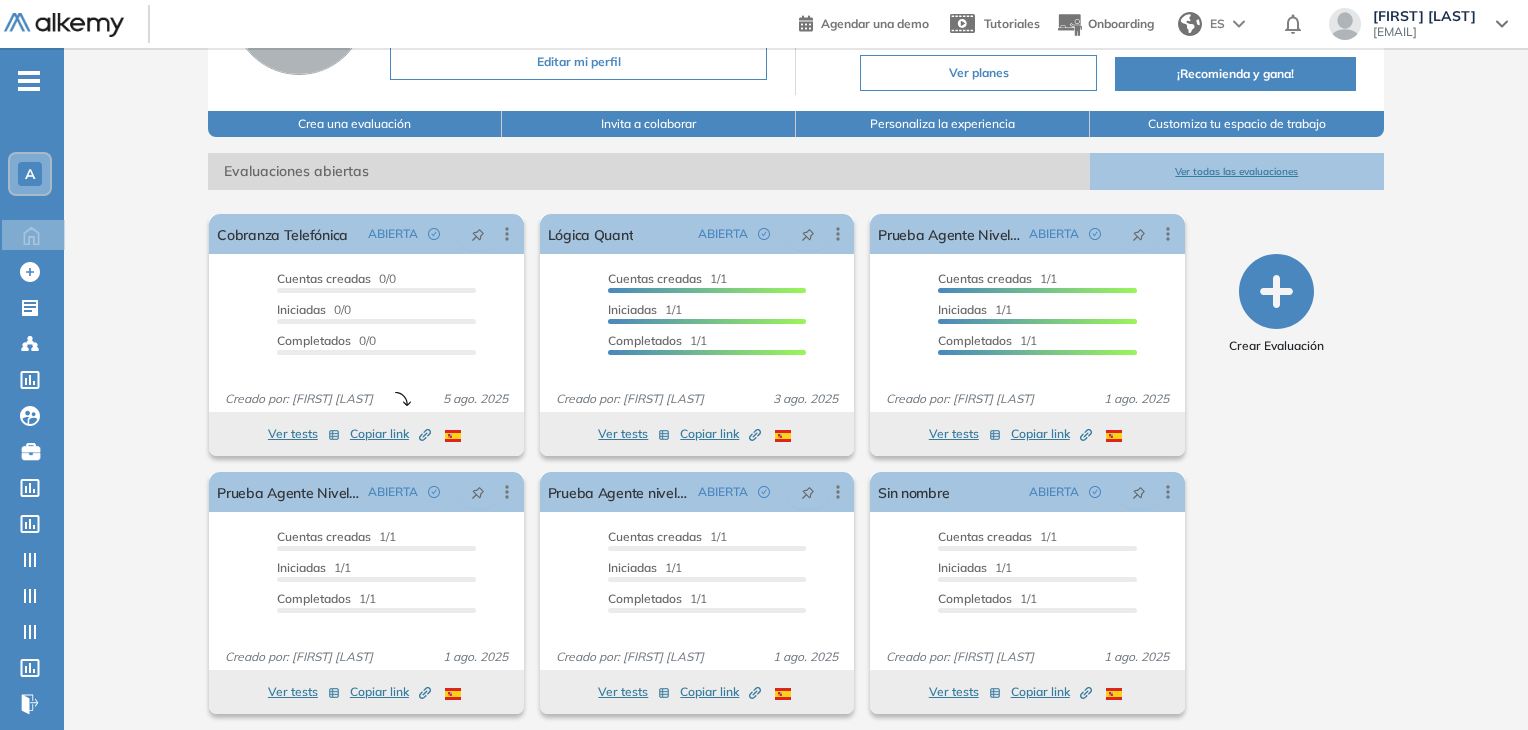 scroll, scrollTop: 200, scrollLeft: 0, axis: vertical 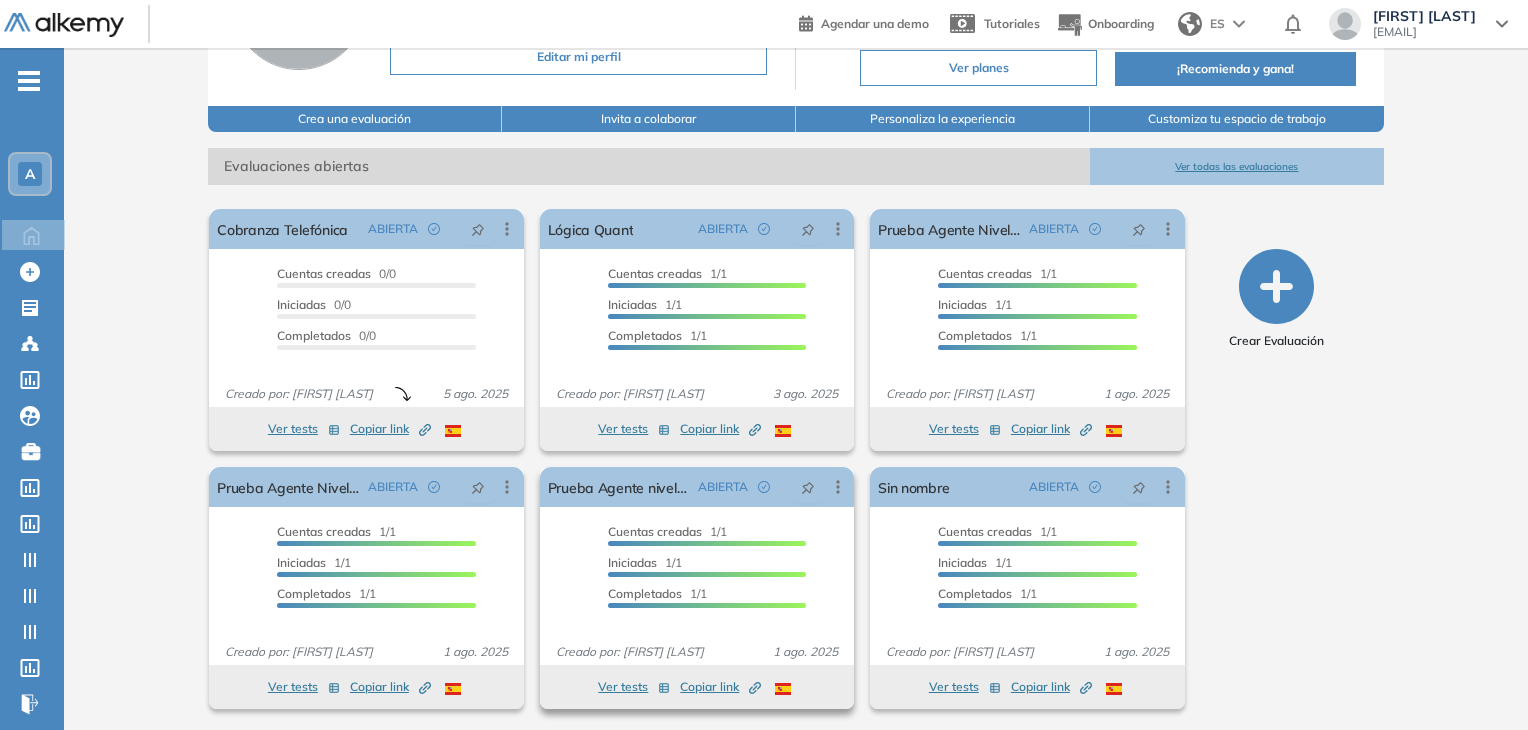 click on "Ver tests" at bounding box center (634, 687) 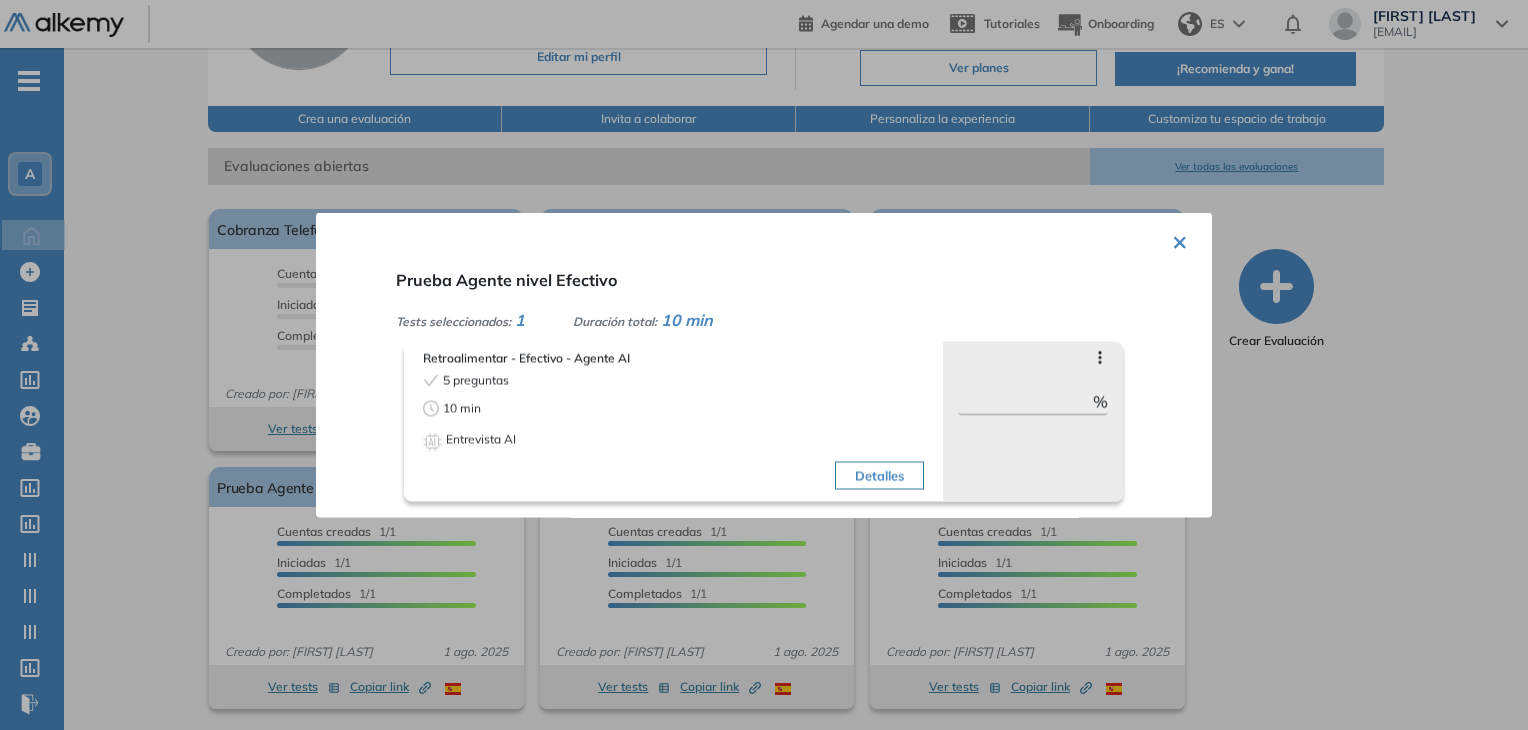 click on "×" at bounding box center (1180, 240) 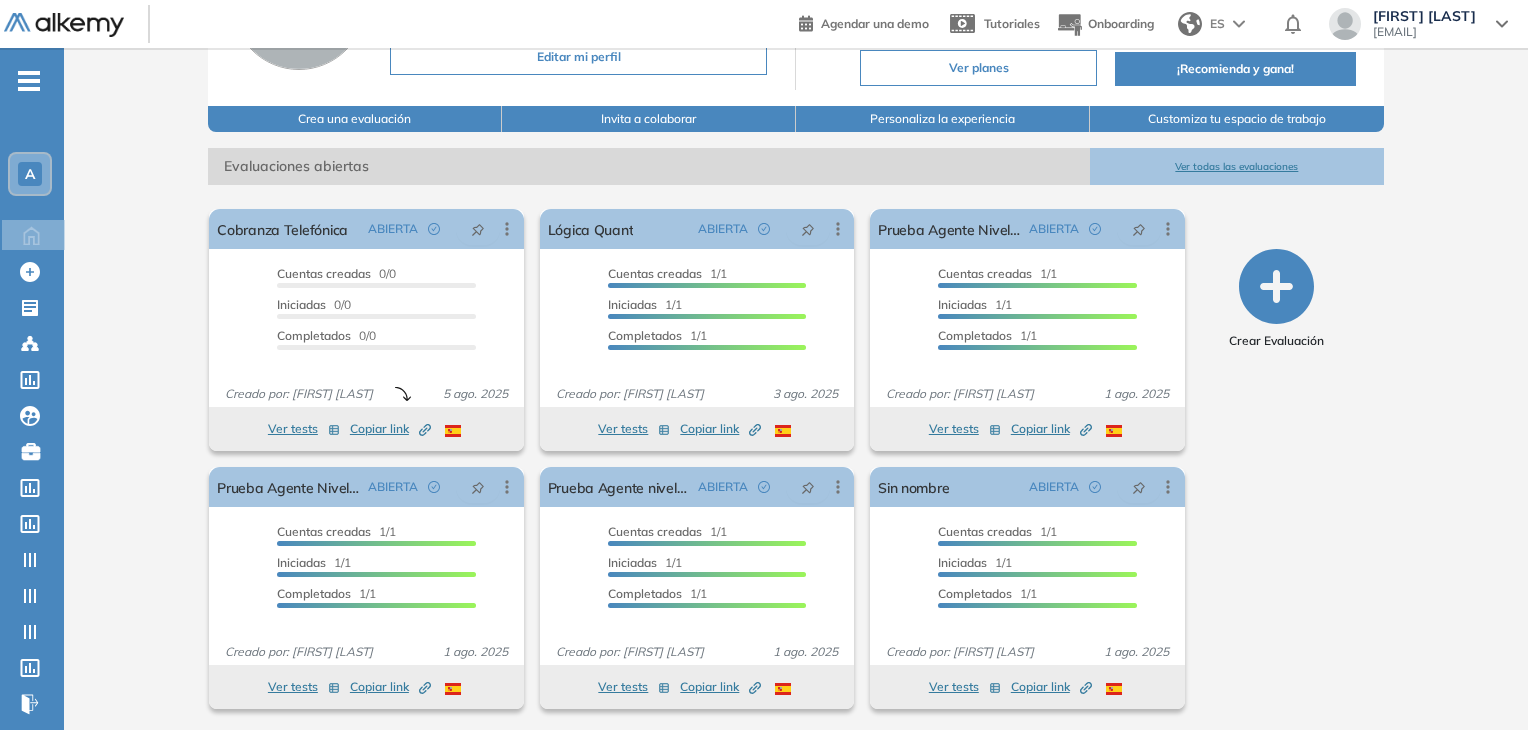 click on "Ver todas las evaluaciones" at bounding box center [1237, 166] 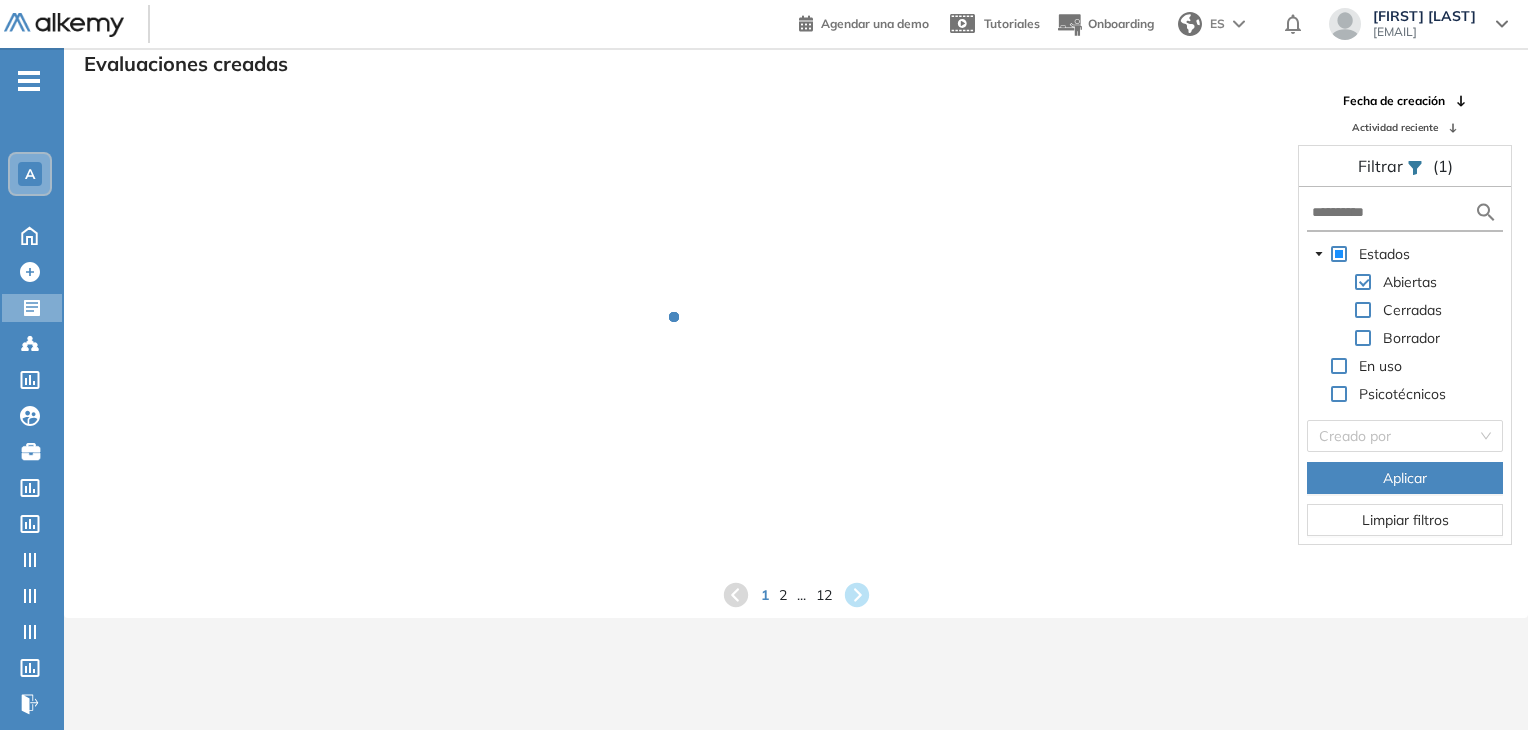 scroll, scrollTop: 48, scrollLeft: 0, axis: vertical 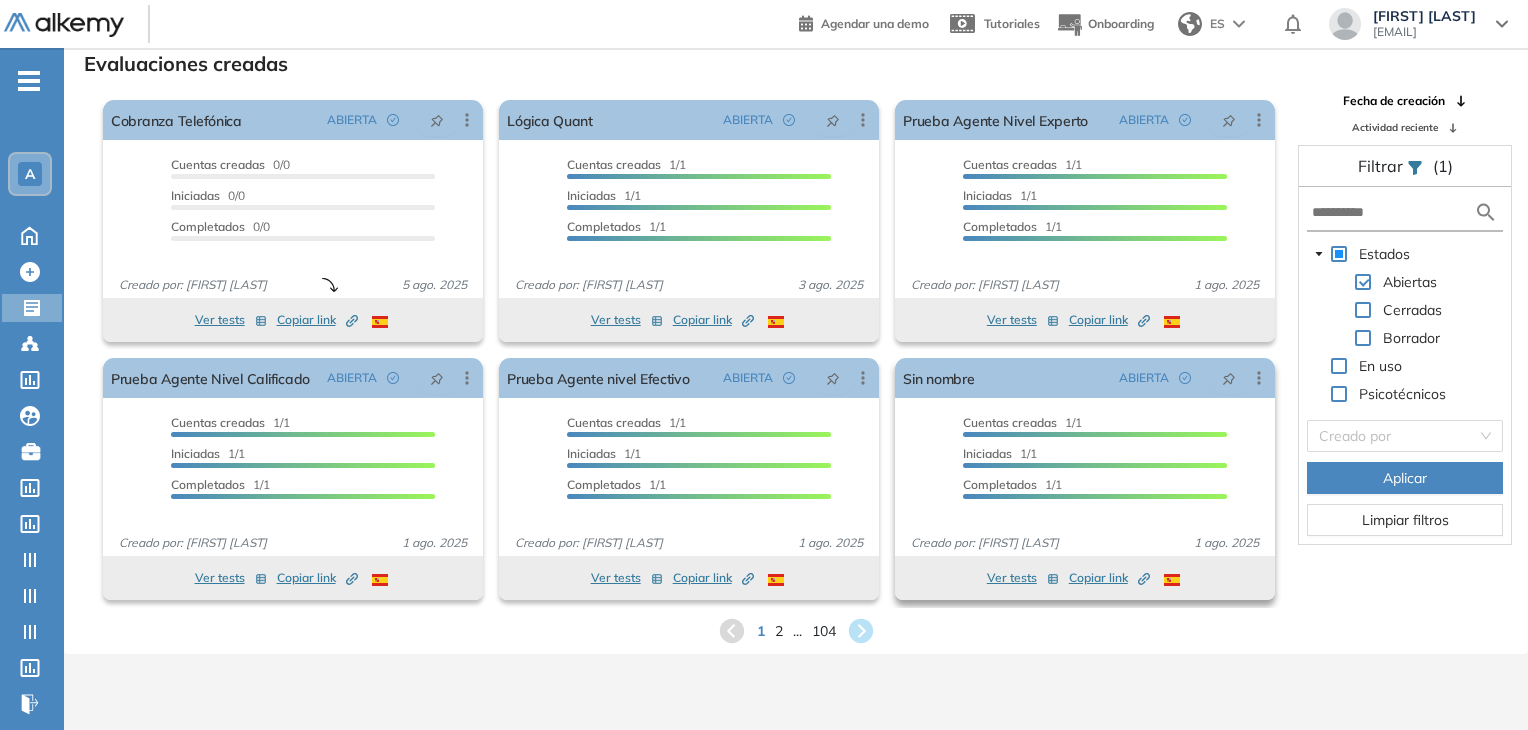 click on "Ver tests" at bounding box center (1023, 578) 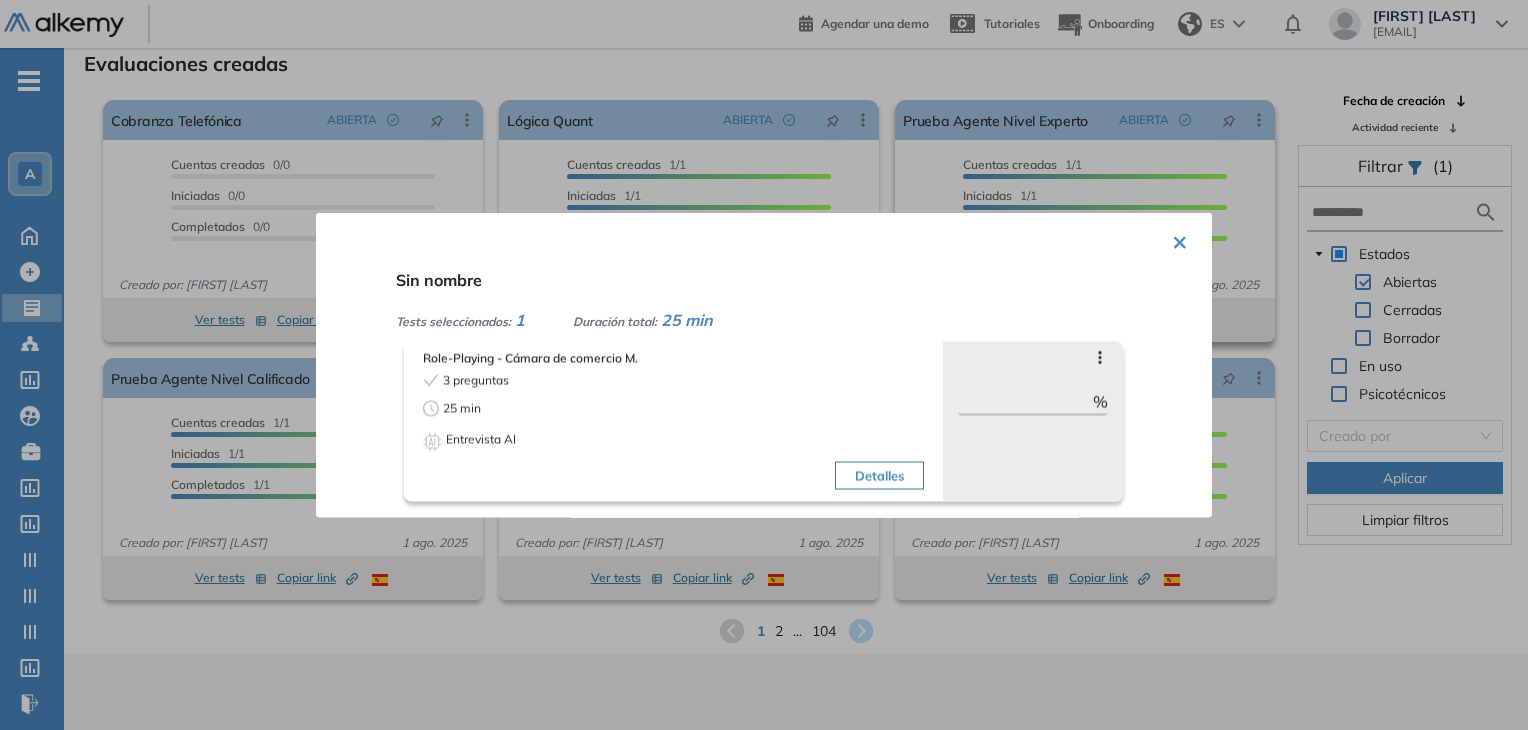 click on "×" at bounding box center [1180, 240] 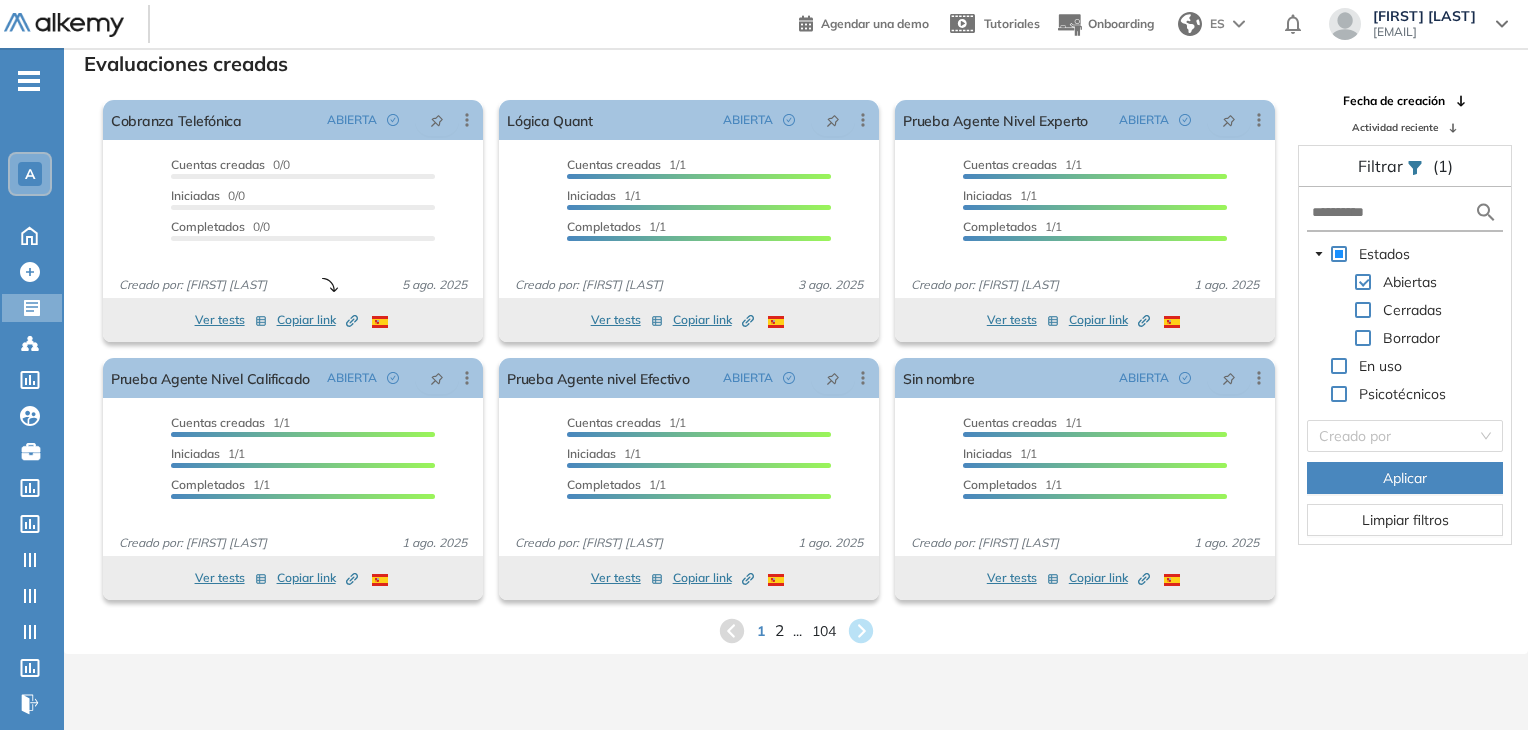 click on "2" at bounding box center [778, 630] 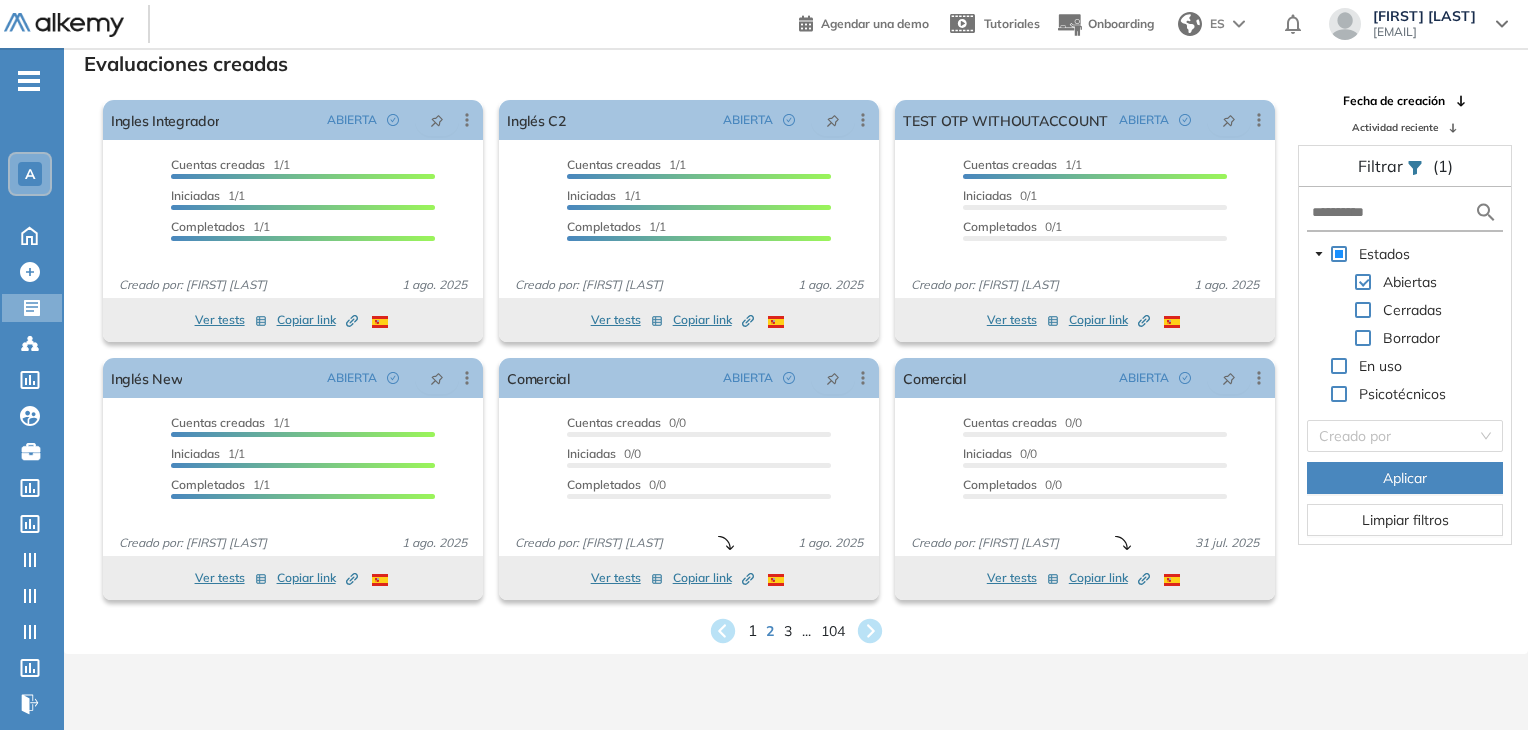 click on "1" at bounding box center (751, 630) 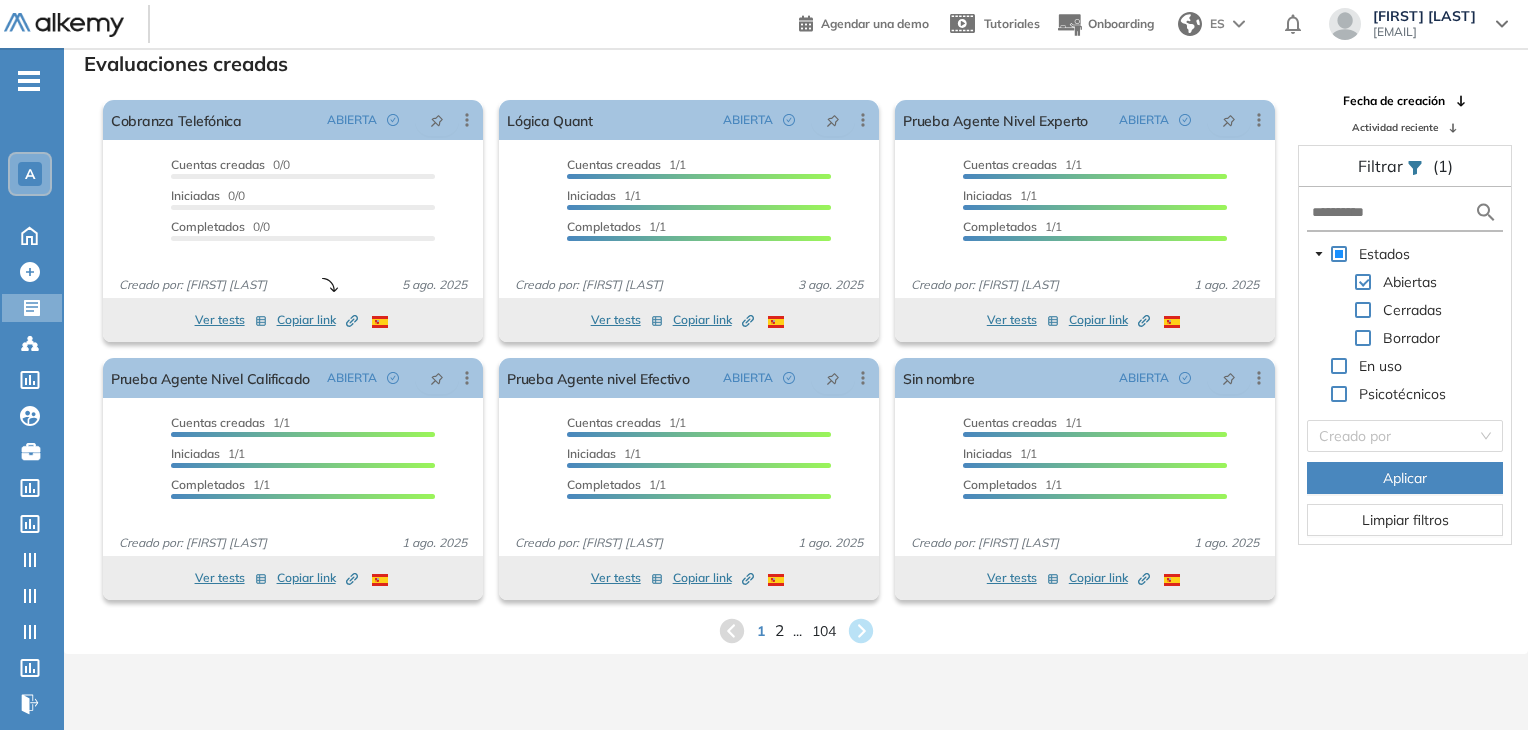 click on "2" at bounding box center [778, 630] 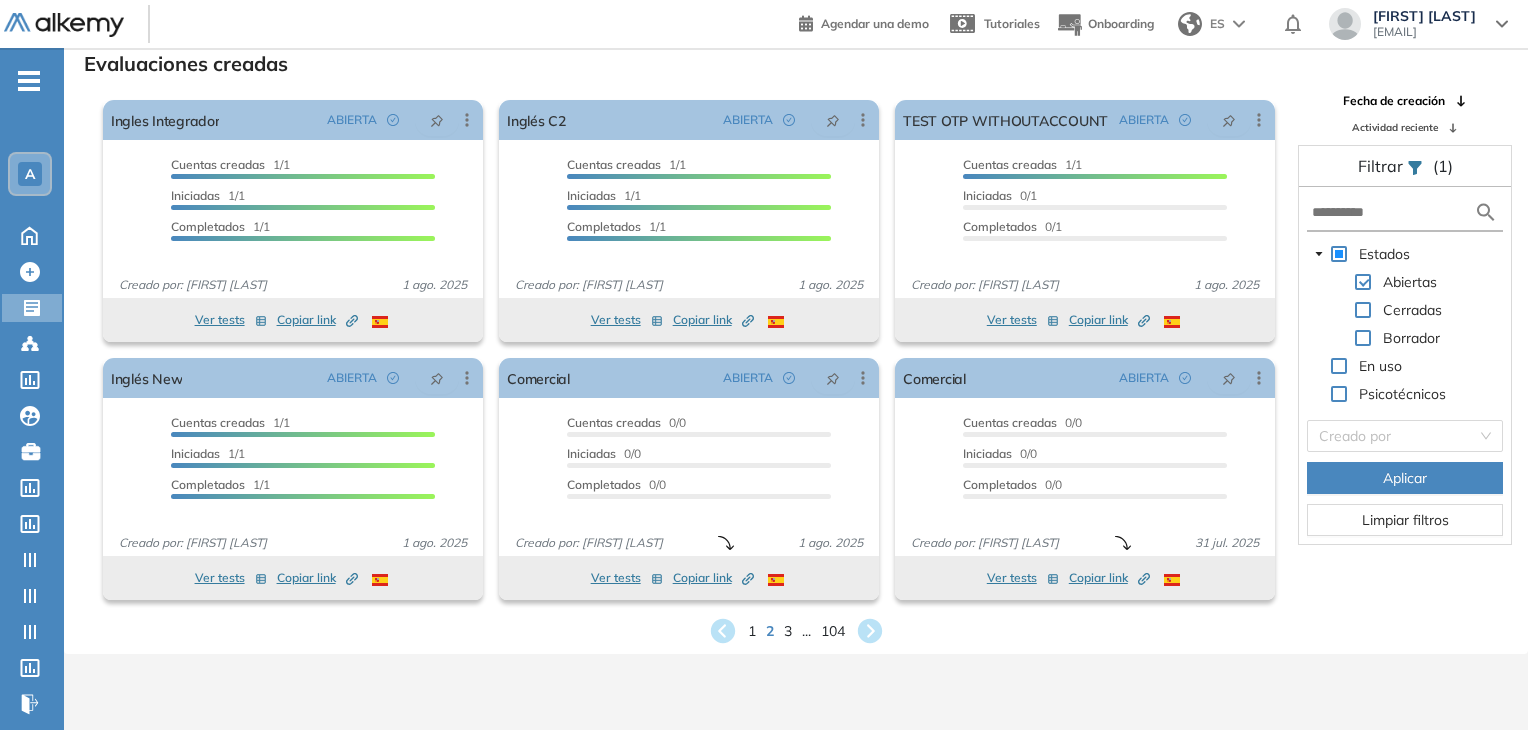click on "1 2 3 ... 104" at bounding box center (796, 631) 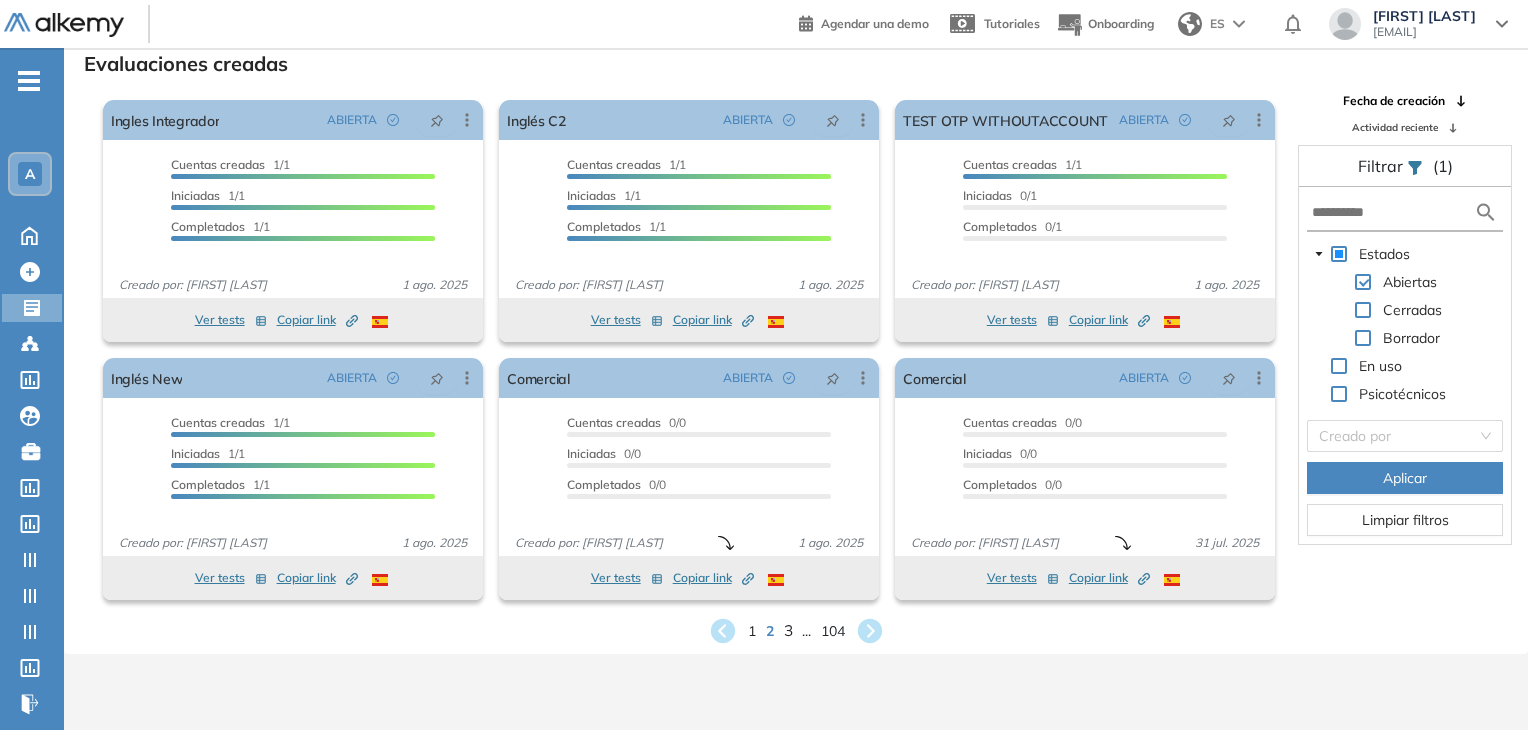 click on "3" at bounding box center (787, 630) 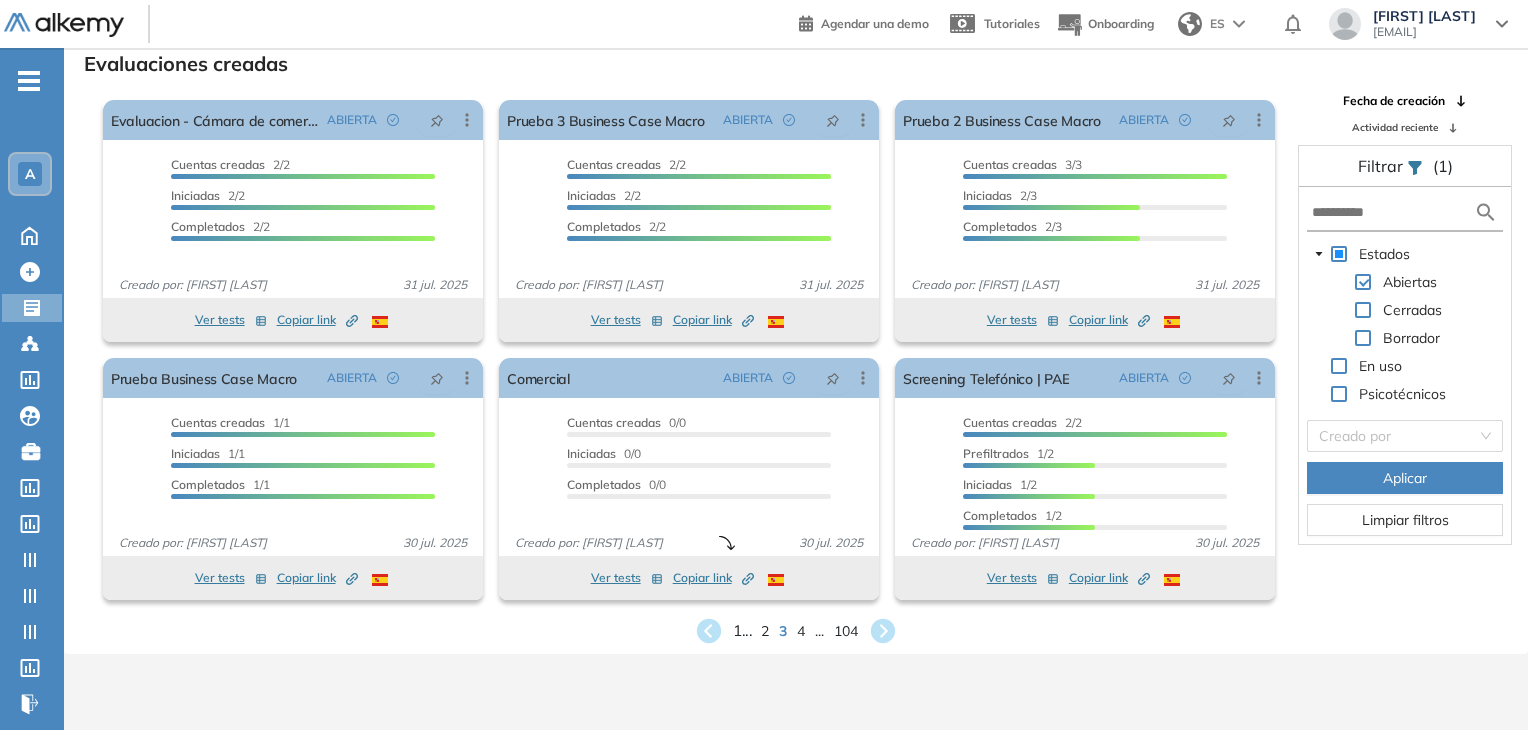 click on "1 ..." at bounding box center (742, 630) 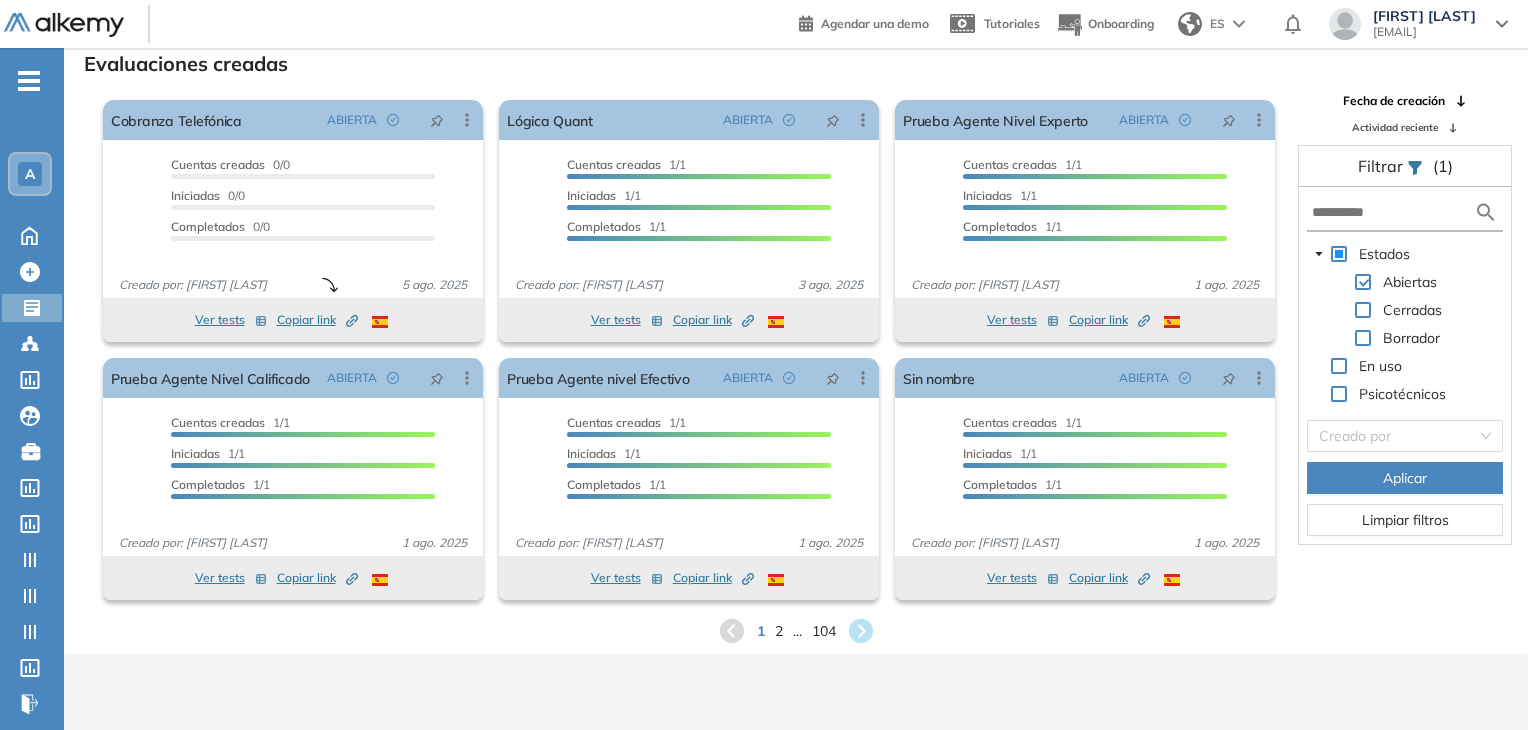 click on "¿Estás seguro que quieres modificar el estado de Evaluaciones creadas El proctoring será activado ¡Importante!: Los usuarios que ya realizaron la evaluación no tendrán registros del proctoring Cancelar operación Activar Cobranza Telefónica ABIERTA Editar Los siguientes tests ya no están disponibles o tienen una nueva versión Revisa en el catálogo otras opciones o su detalle. Entendido Duplicar Reabrir Eliminar Ver candidatos Ver estadísticas Desactivar Proctoring Finalizar evaluación Mover de workspace Created by potrace 1.16, written by Peter Selinger 2001-2019 Copiar ID Publico Cuentas creadas 0/0 Prefiltrados 0/0 Iniciadas 0/0 Completados 0/0 Invitaciones enviadas 0 Invitados Evaluación completada 0 veces Fecha límite Sin fecha límite Creado por:  [FIRST] [LAST] [DD] [MON]. [YYYY] Ver tests Copiar link Created by potrace 1.16, written by Peter Selinger 2001-2019 El proctoring será activado ¡Importante!: Los usuarios que ya realizaron la evaluación no tendrán registros del proctoring Cancelar operación Activar Lógica Quant ABIERTA Editar 1/1" at bounding box center (796, 347) 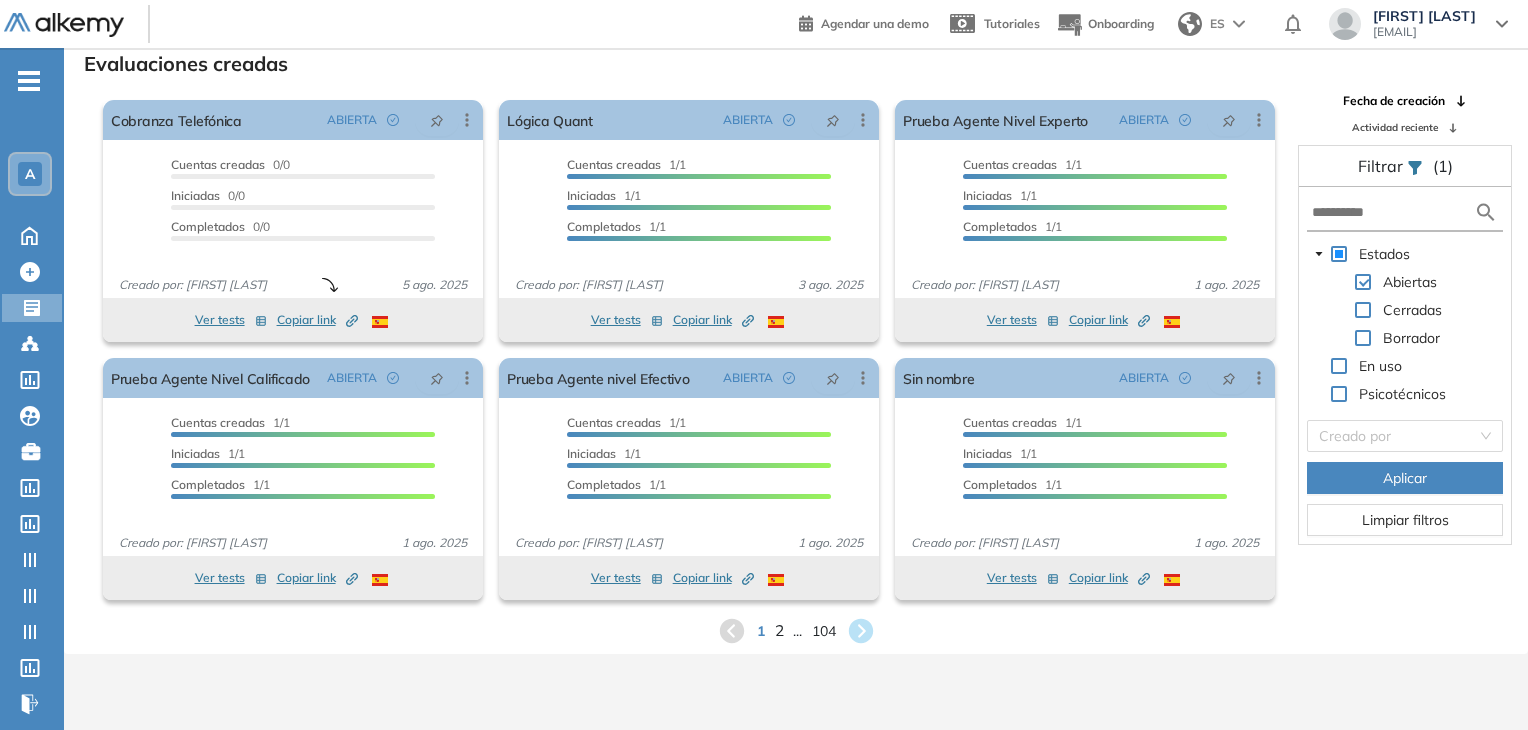 click on "2" at bounding box center [778, 630] 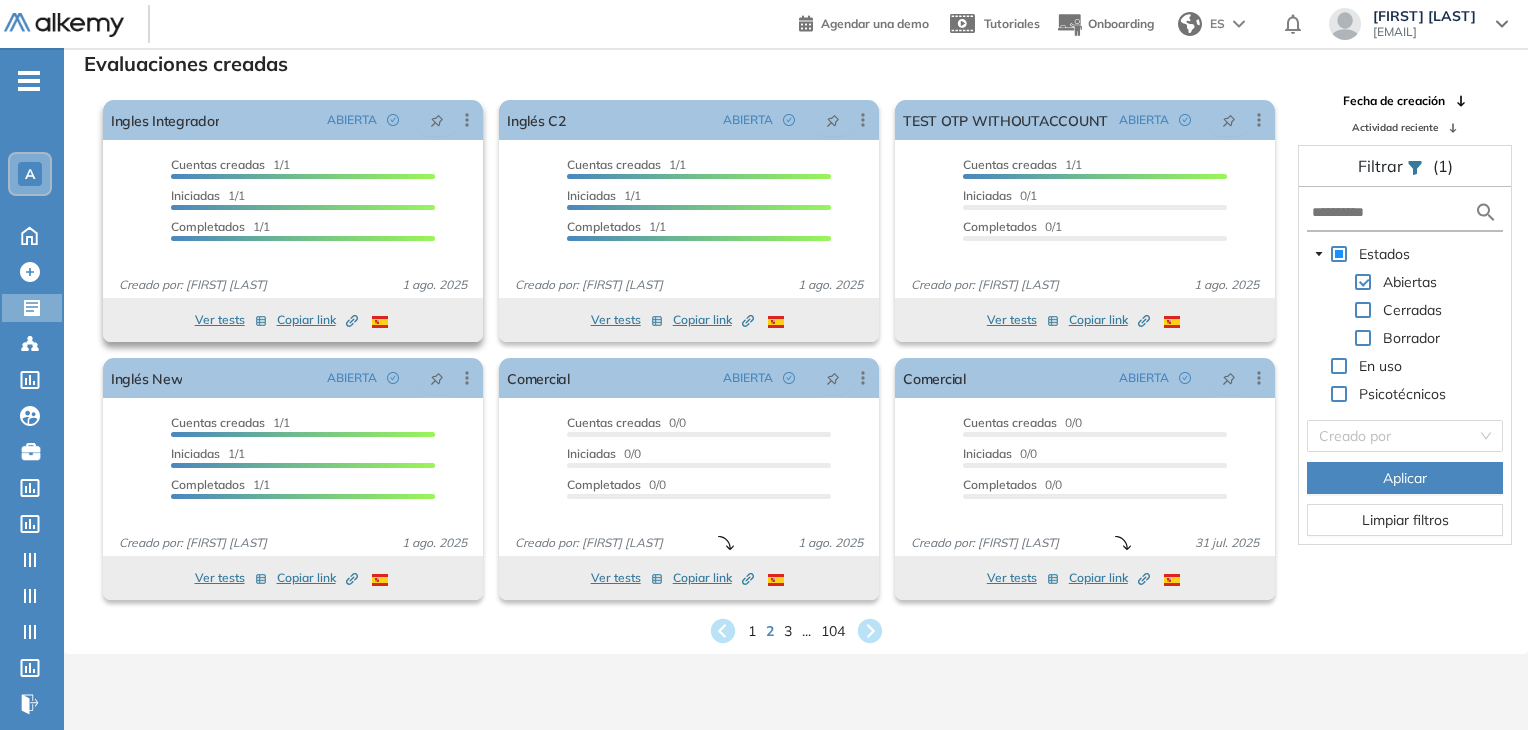 click on "Ver tests" at bounding box center [231, 320] 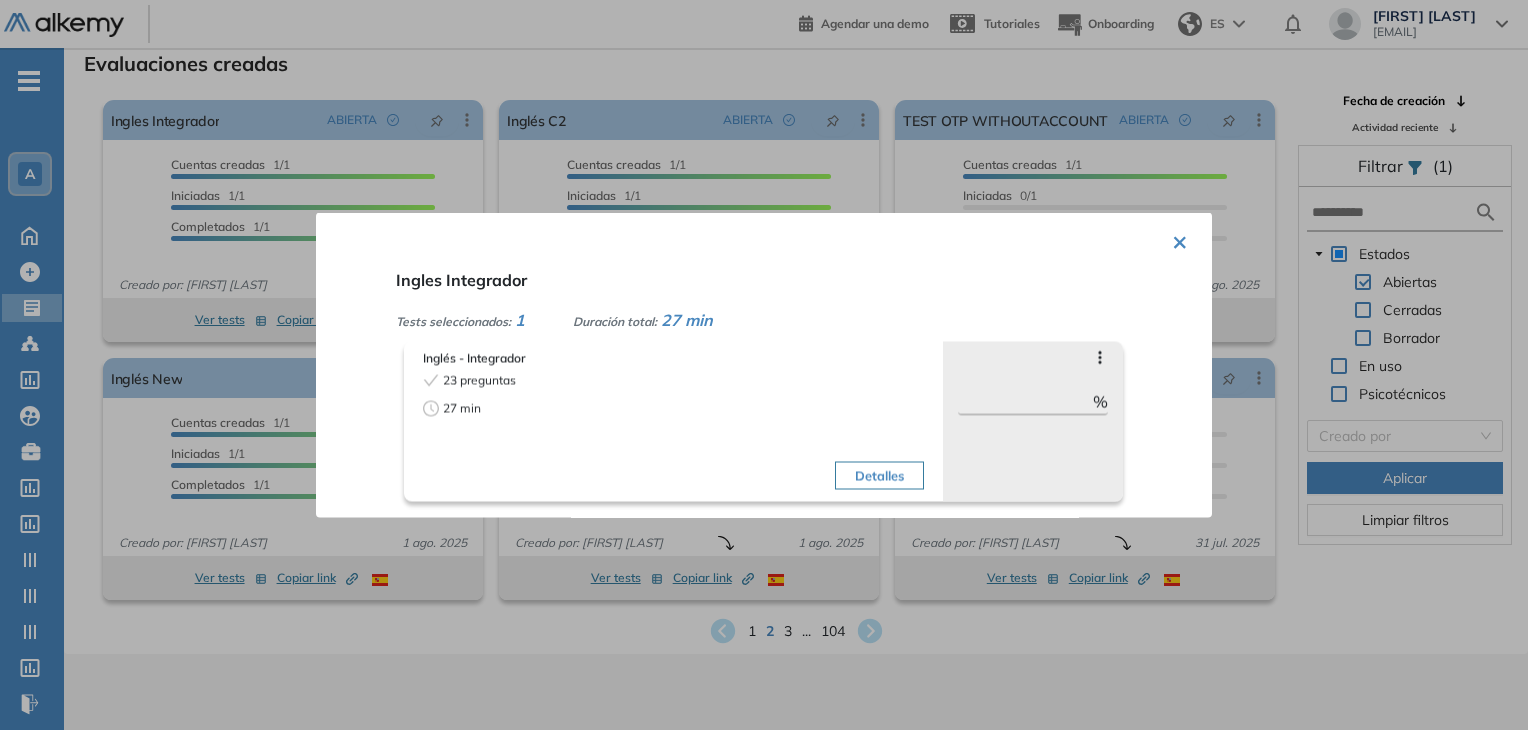 click on "×" at bounding box center (1180, 240) 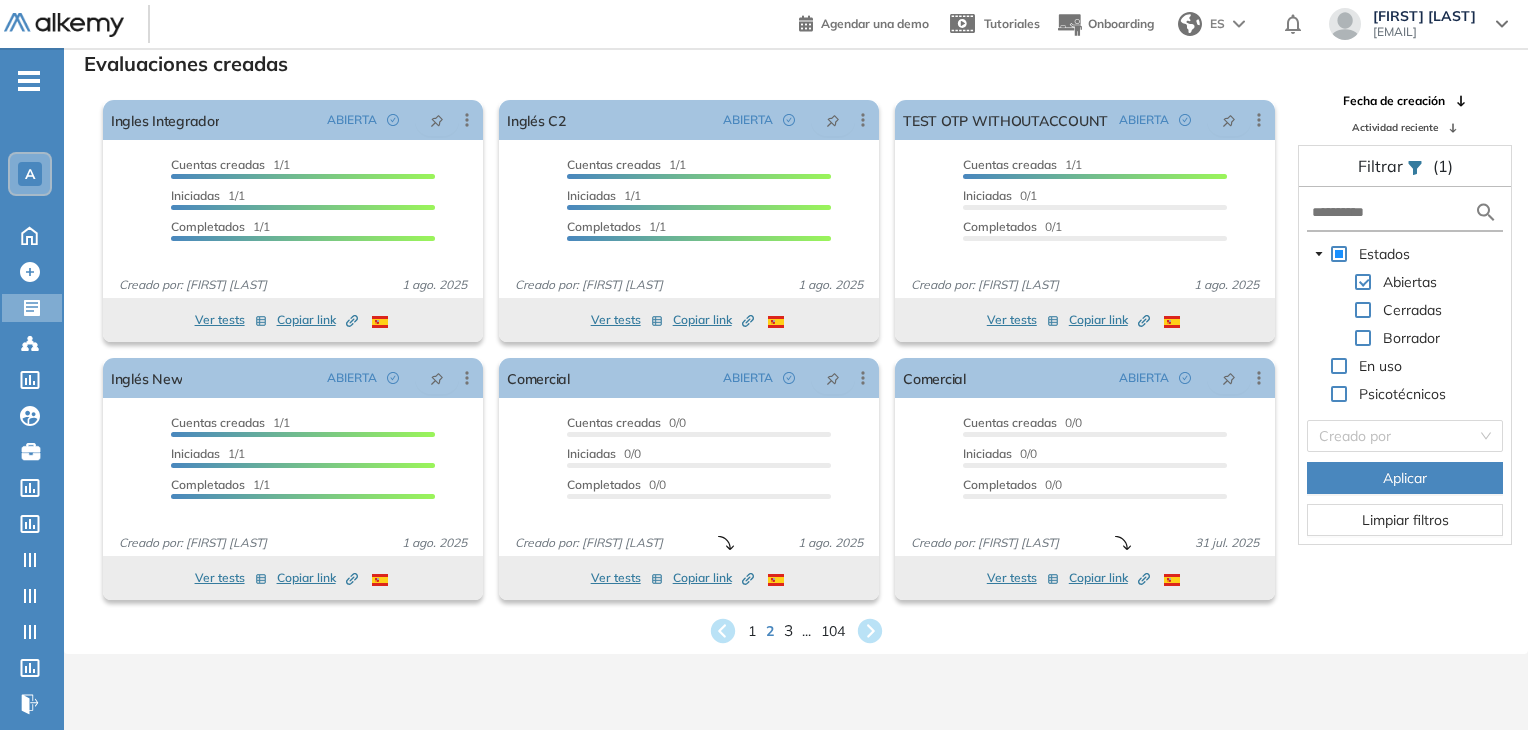 click on "3" at bounding box center (787, 630) 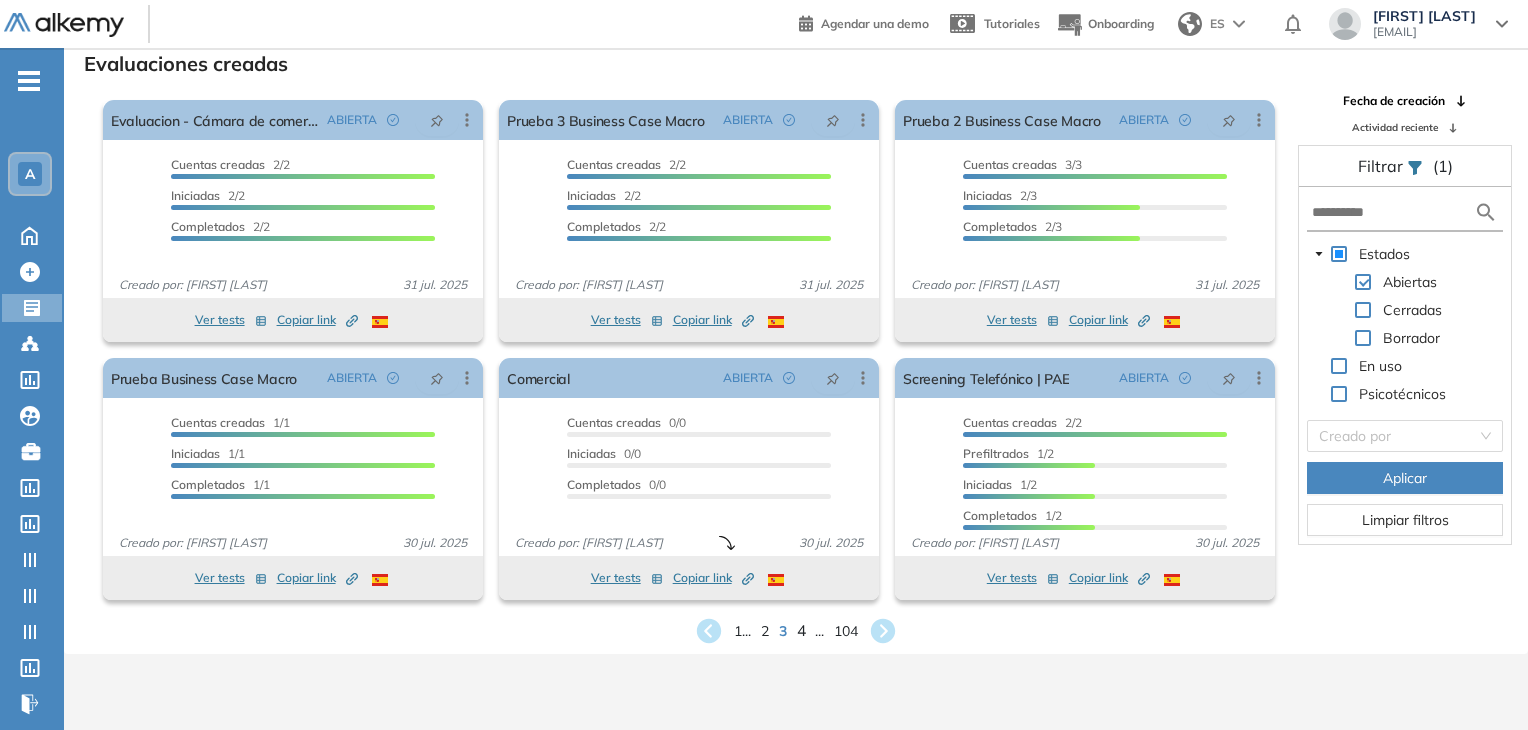 click on "4" at bounding box center (801, 630) 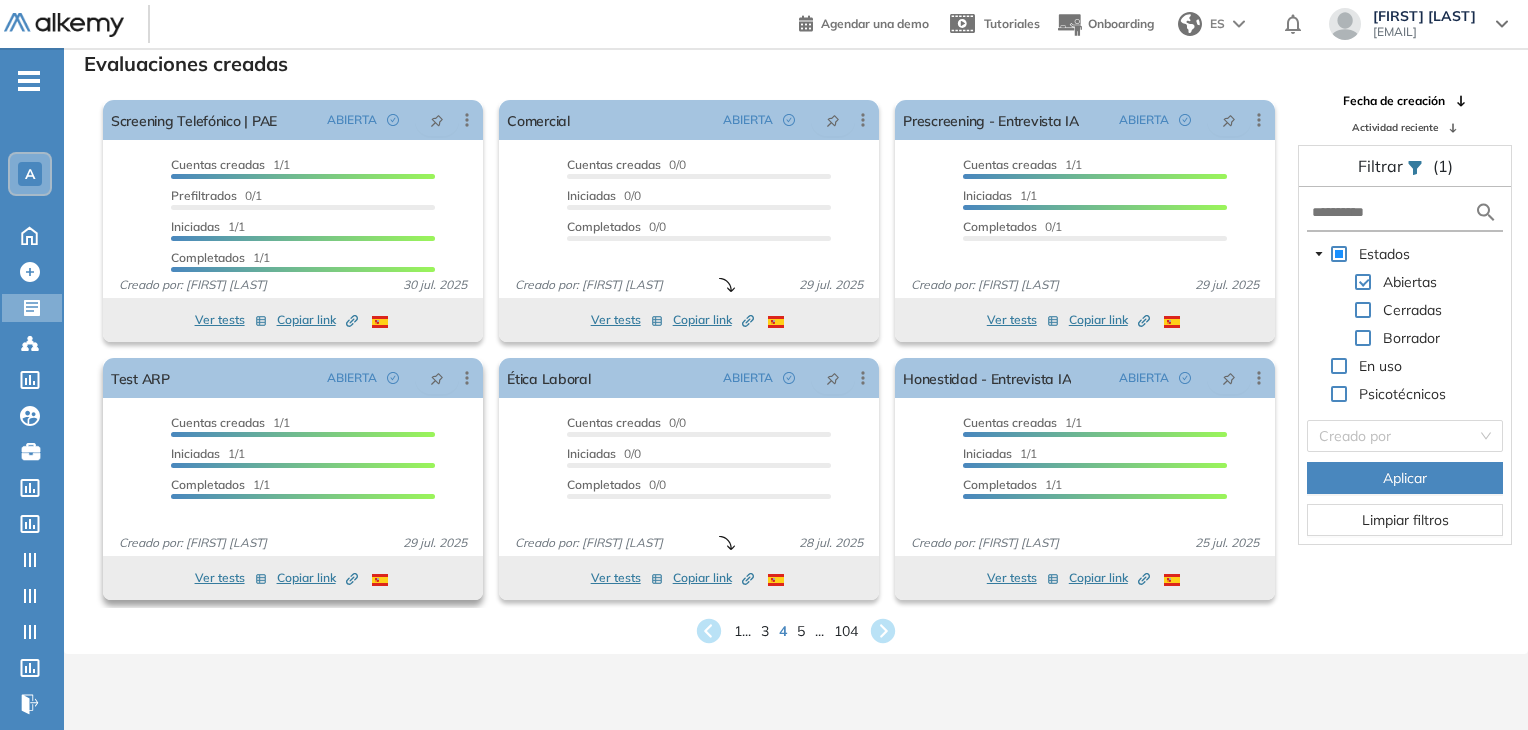 click on "Ver tests" at bounding box center (231, 578) 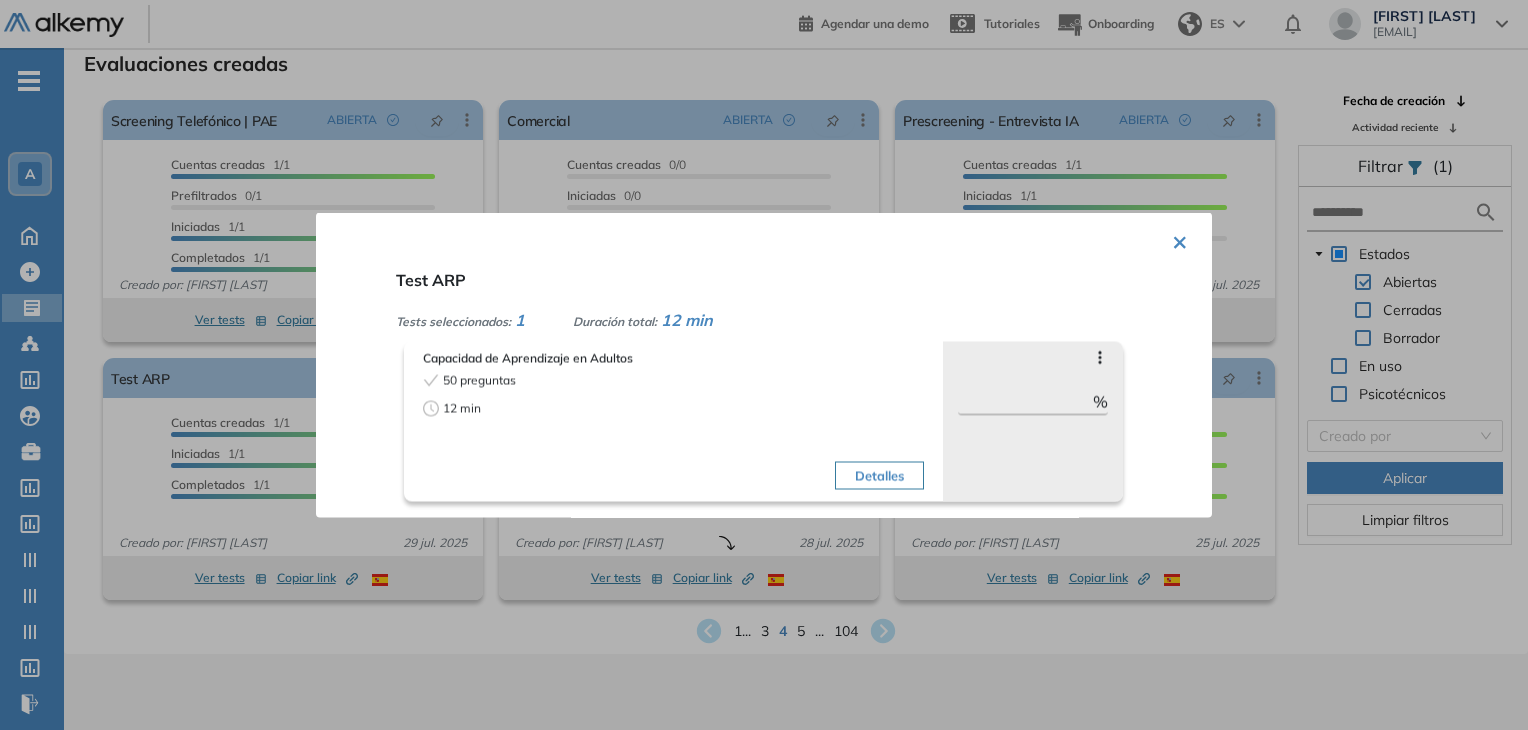 click on "×" at bounding box center (1180, 240) 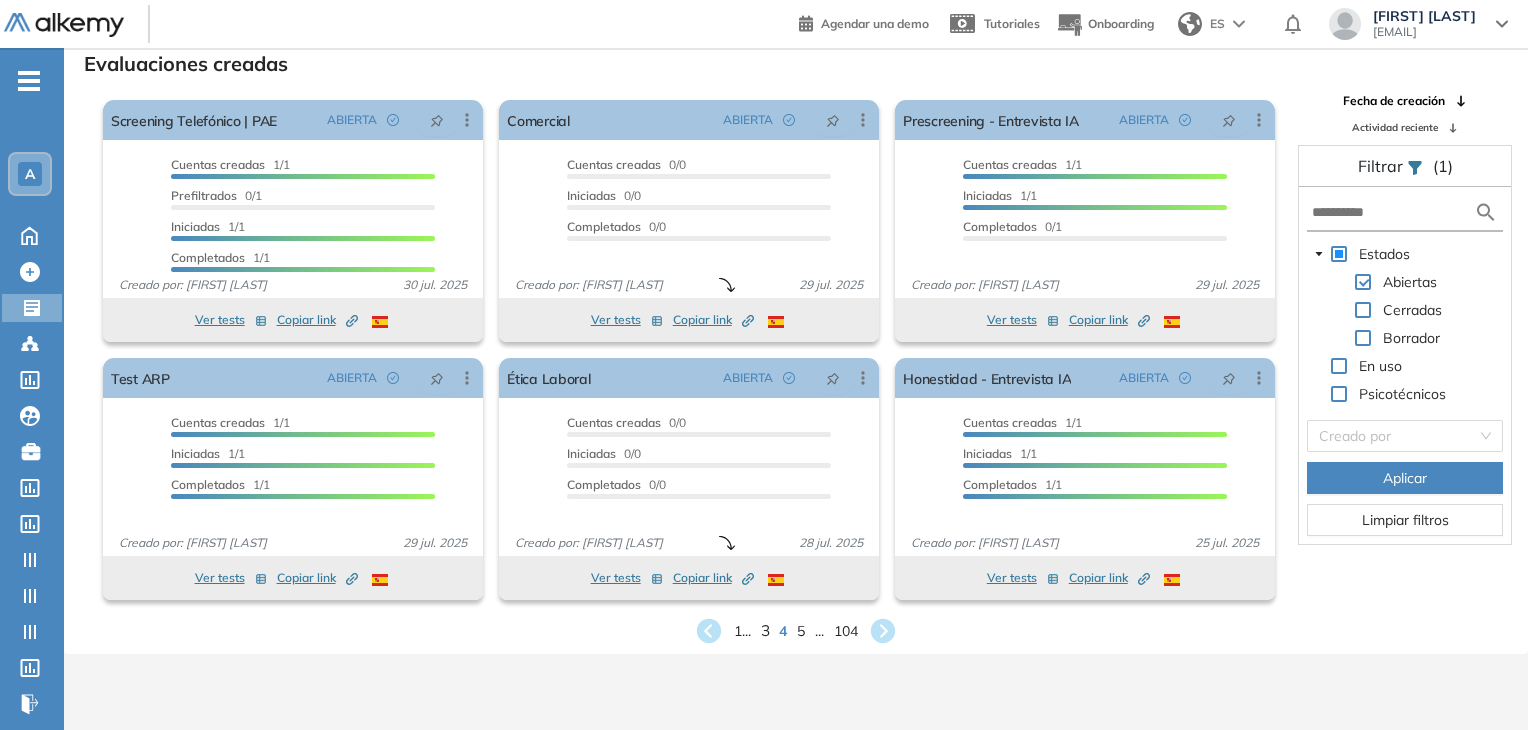 click on "3" at bounding box center (765, 630) 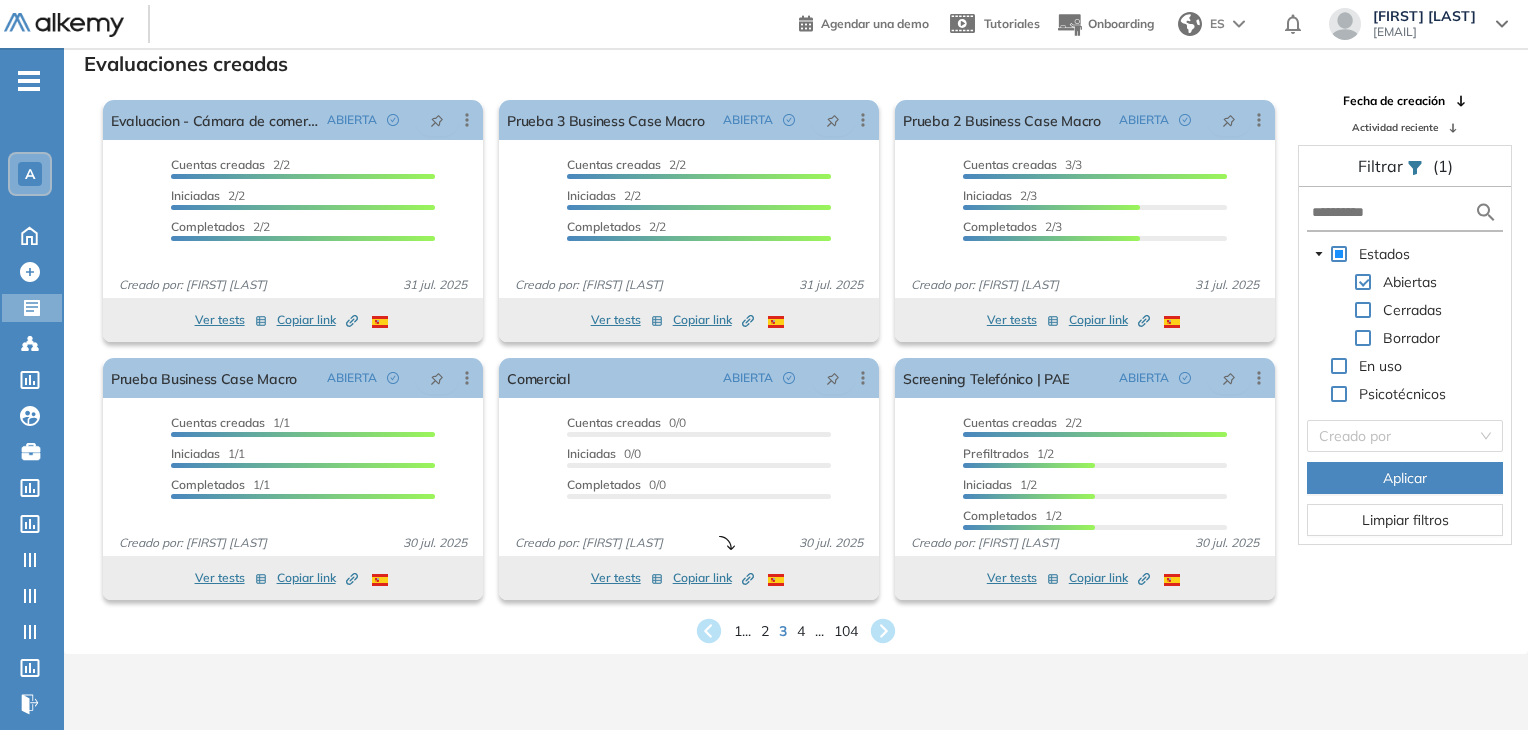 click on "2" at bounding box center (765, 631) 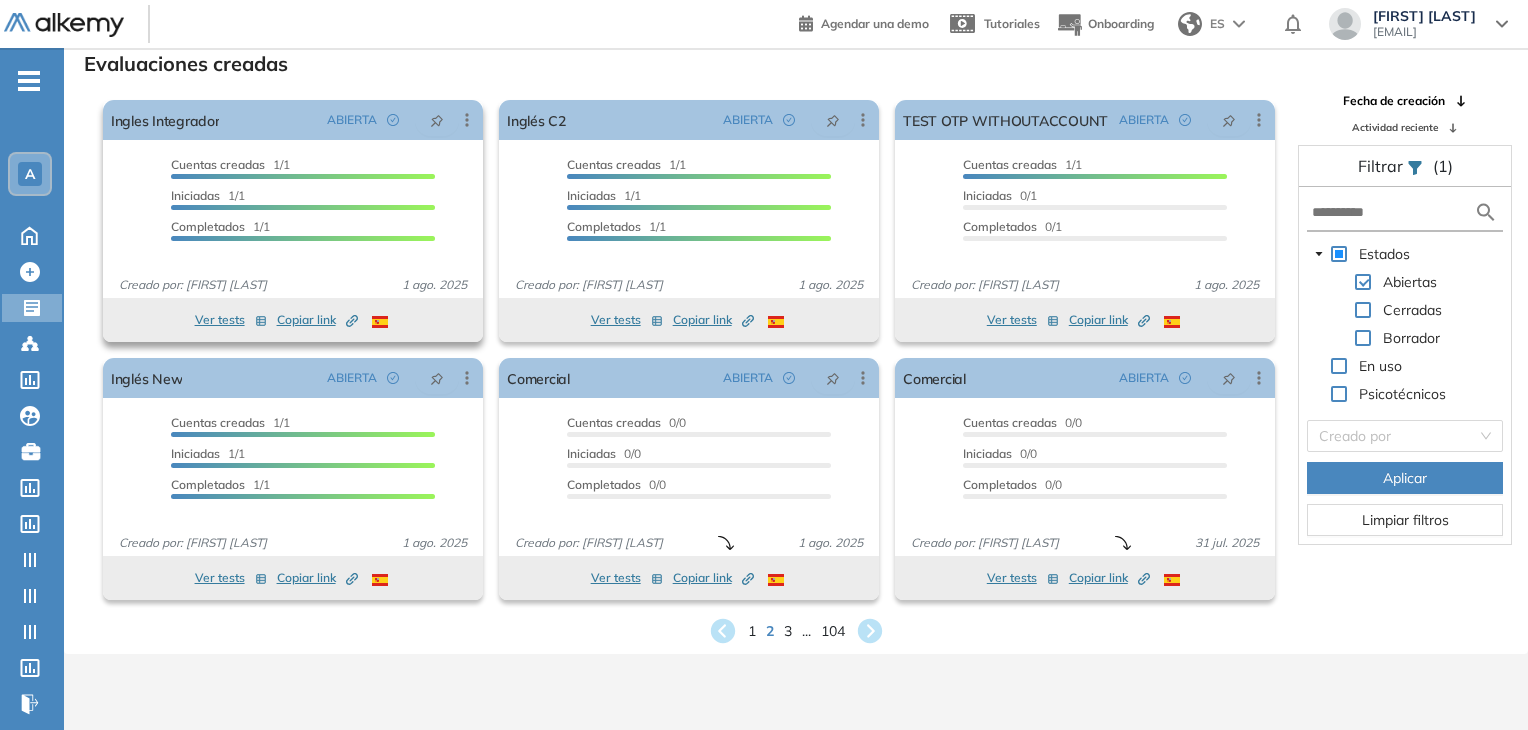 click on "Ver tests" at bounding box center (231, 320) 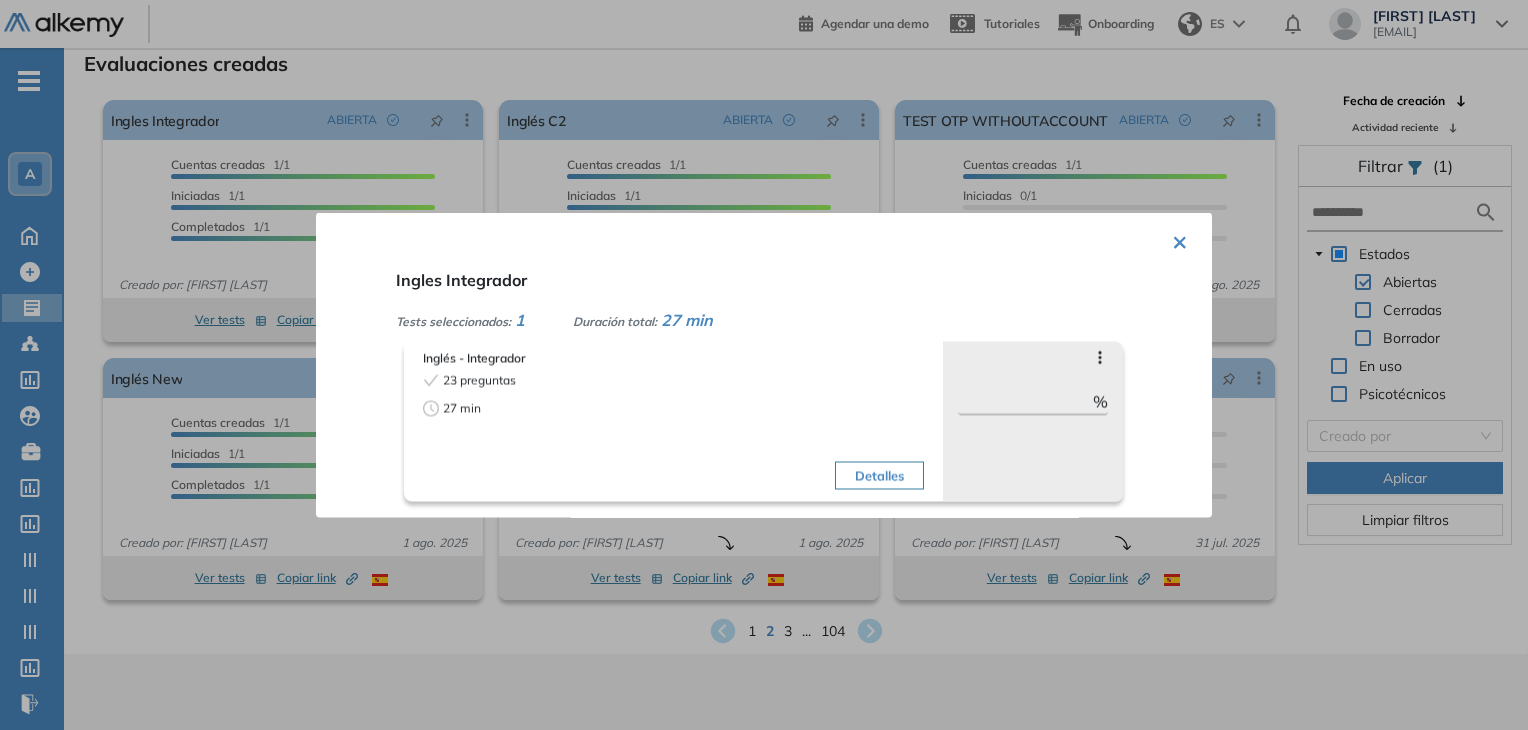 drag, startPoint x: 1166, startPoint y: 241, endPoint x: 1128, endPoint y: 253, distance: 39.849716 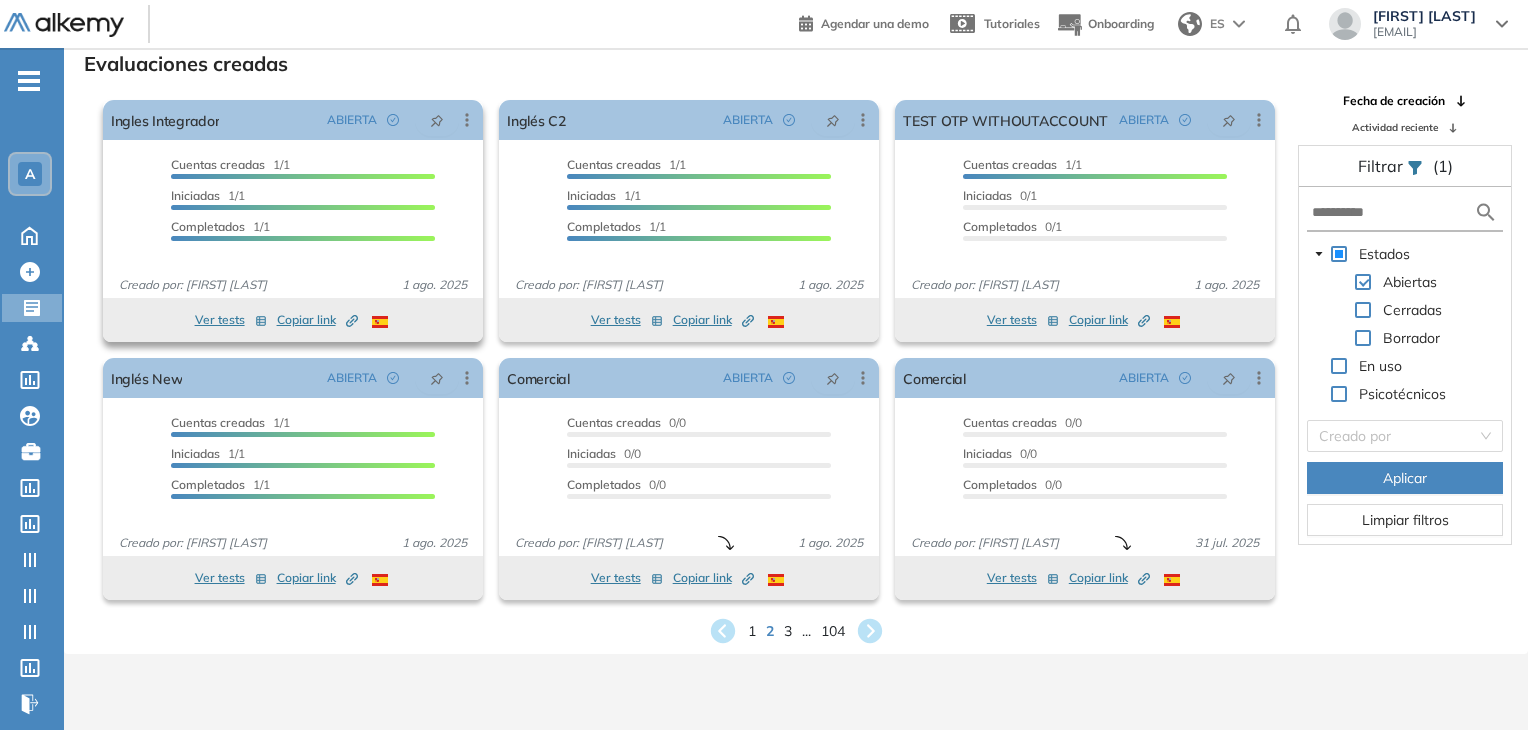 click 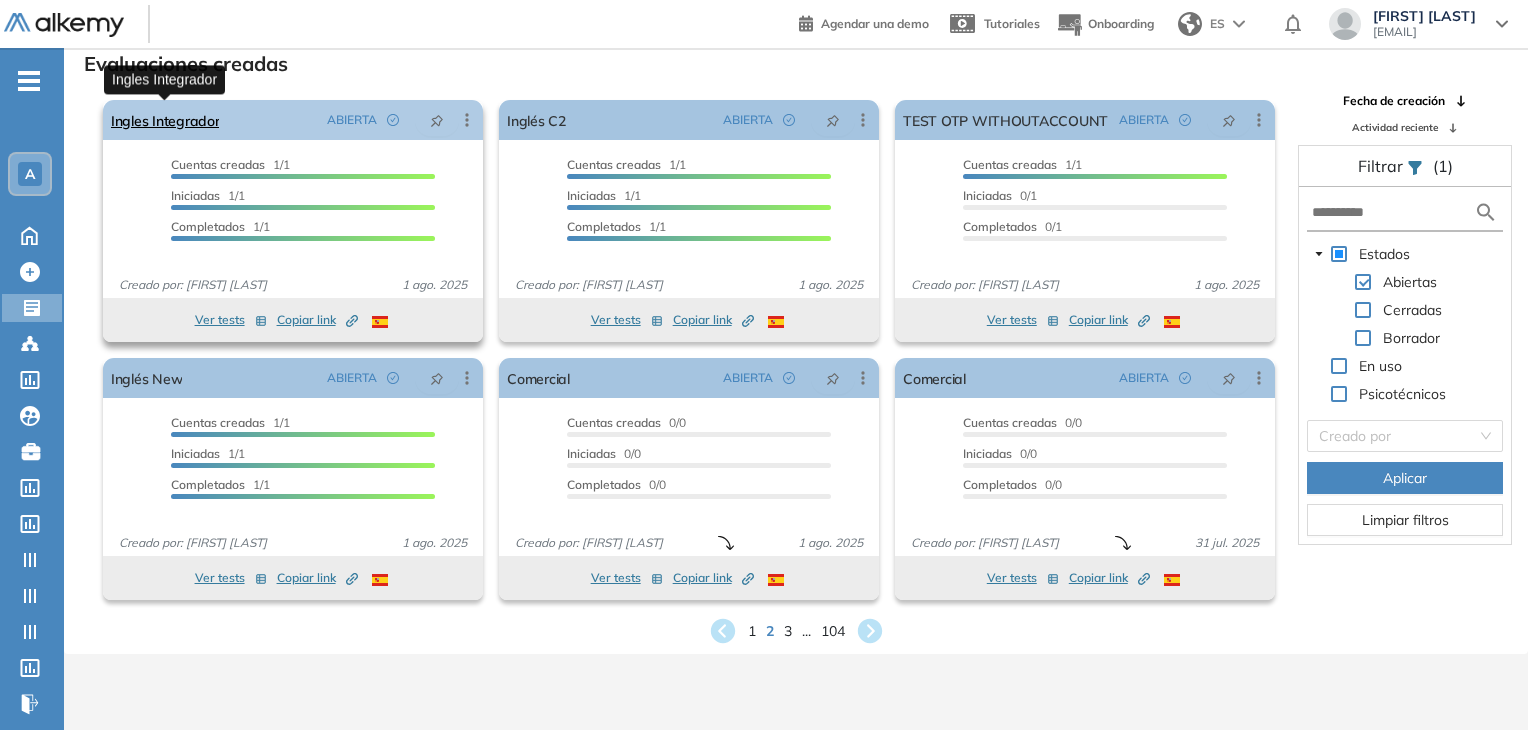 click on "Ingles Integrador" at bounding box center [165, 120] 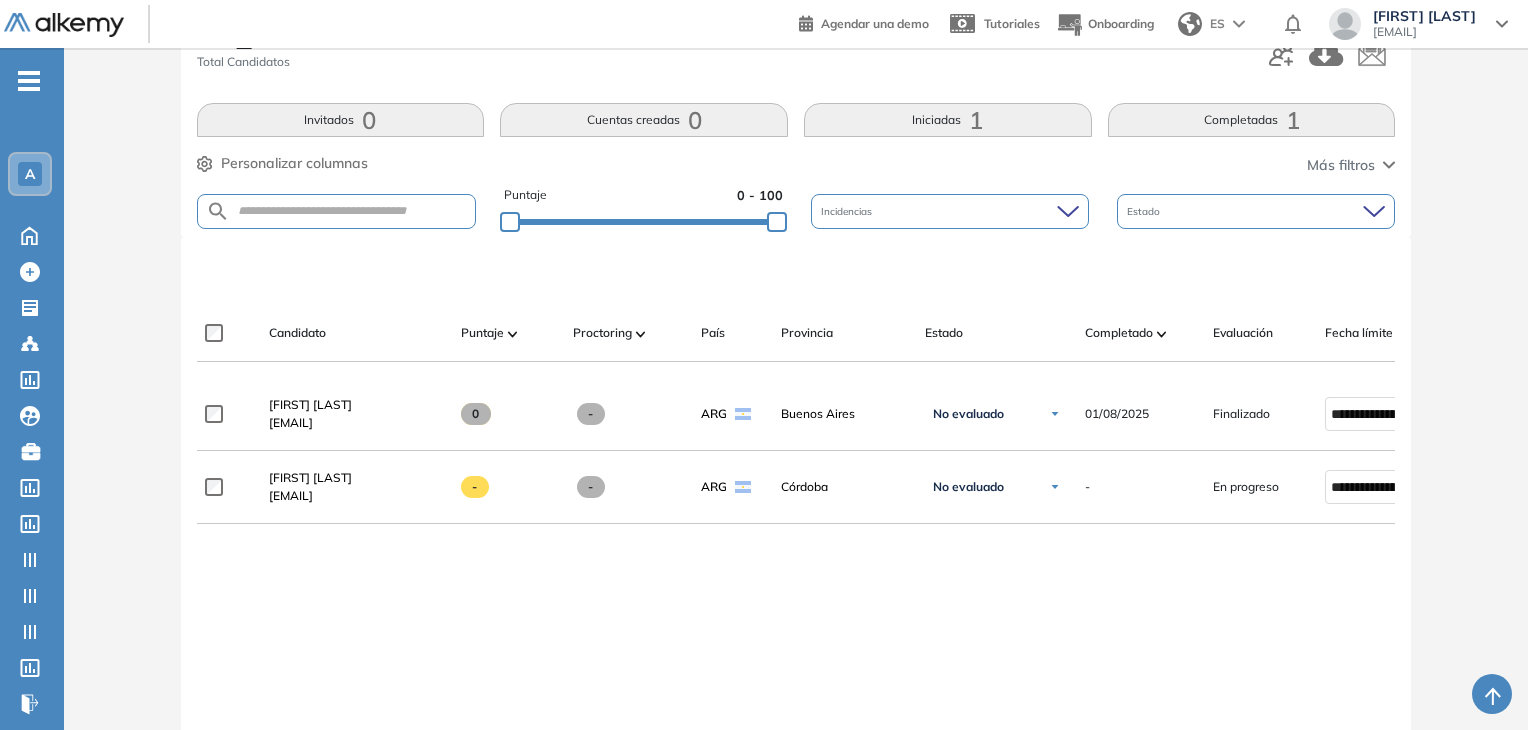 scroll, scrollTop: 484, scrollLeft: 0, axis: vertical 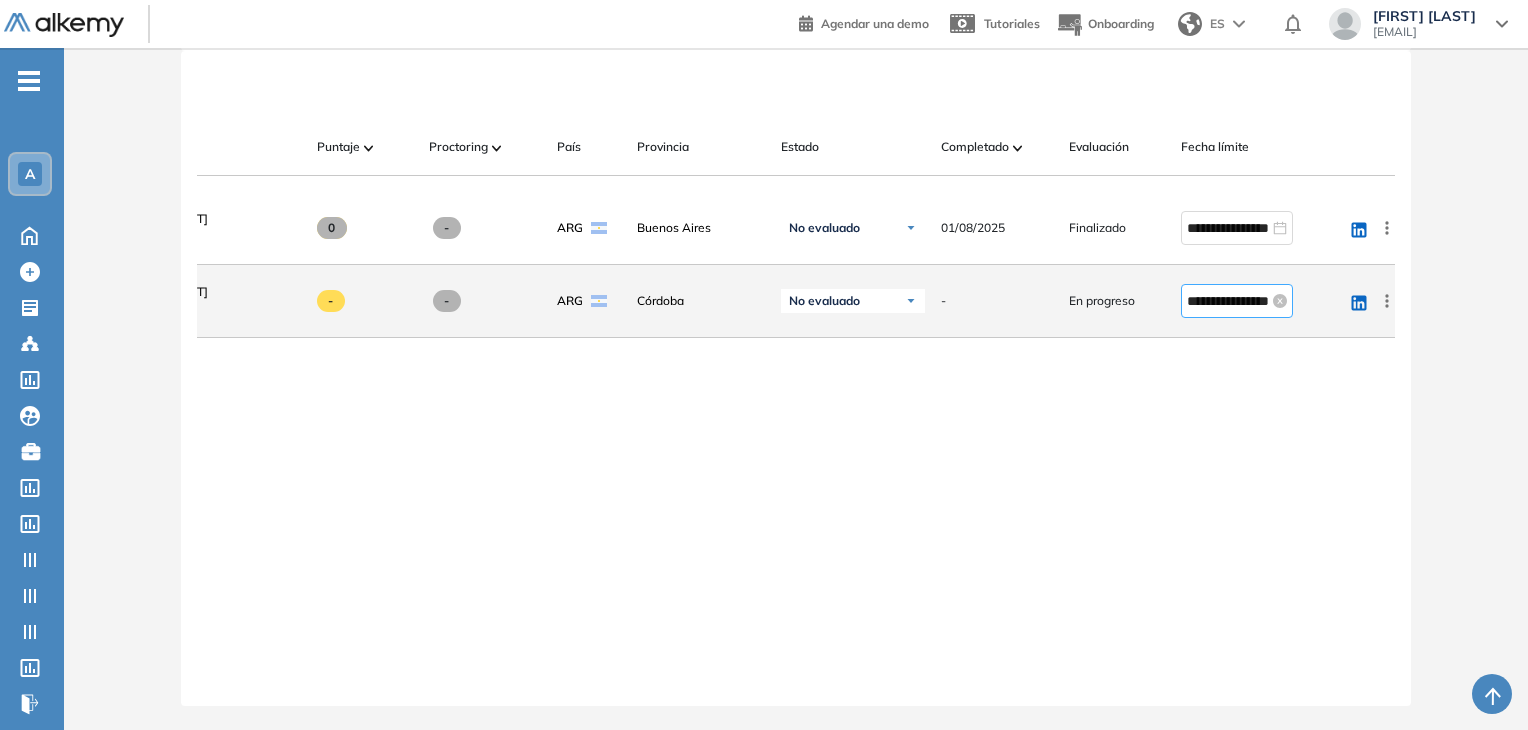 click on "**********" at bounding box center [1228, 301] 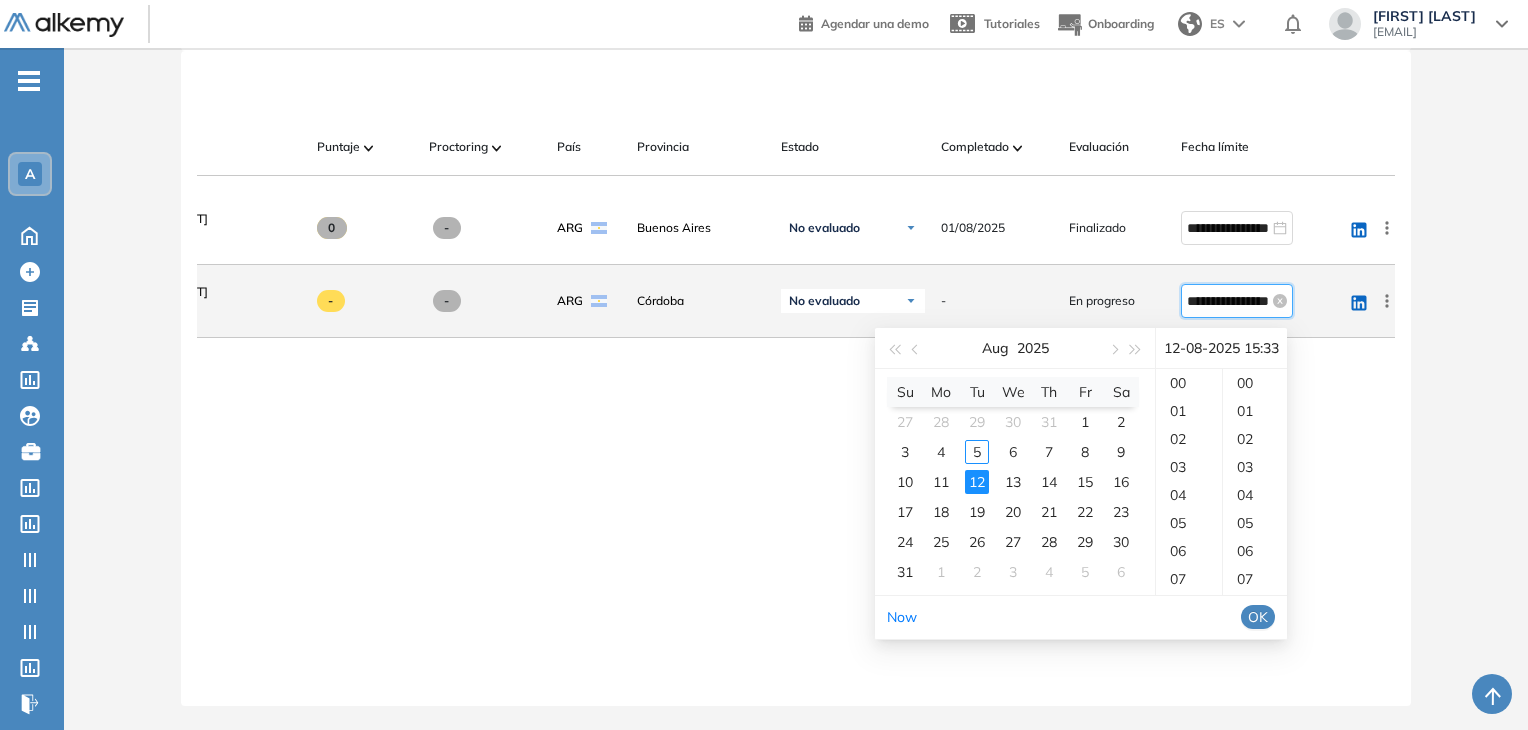scroll, scrollTop: 420, scrollLeft: 0, axis: vertical 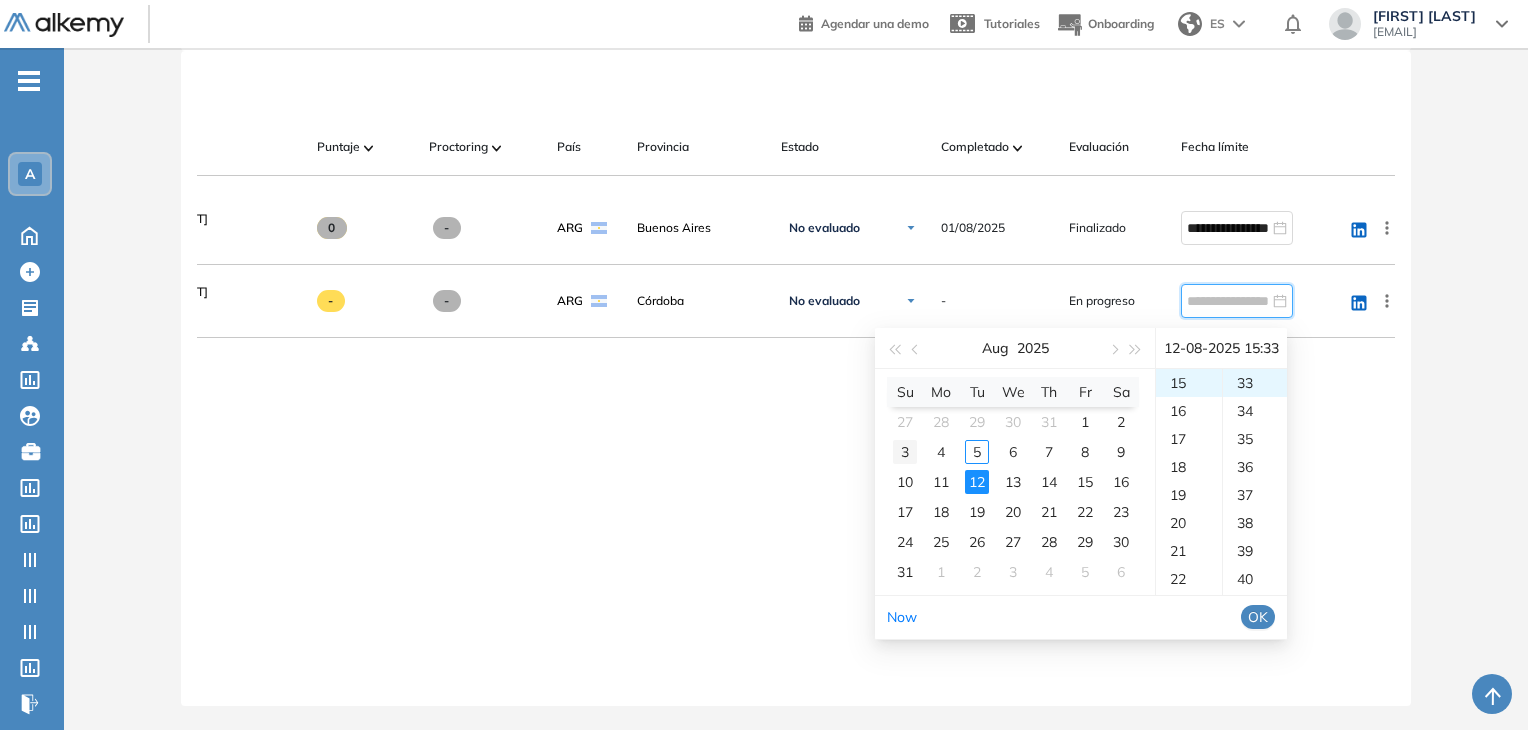 click on "3" at bounding box center [905, 452] 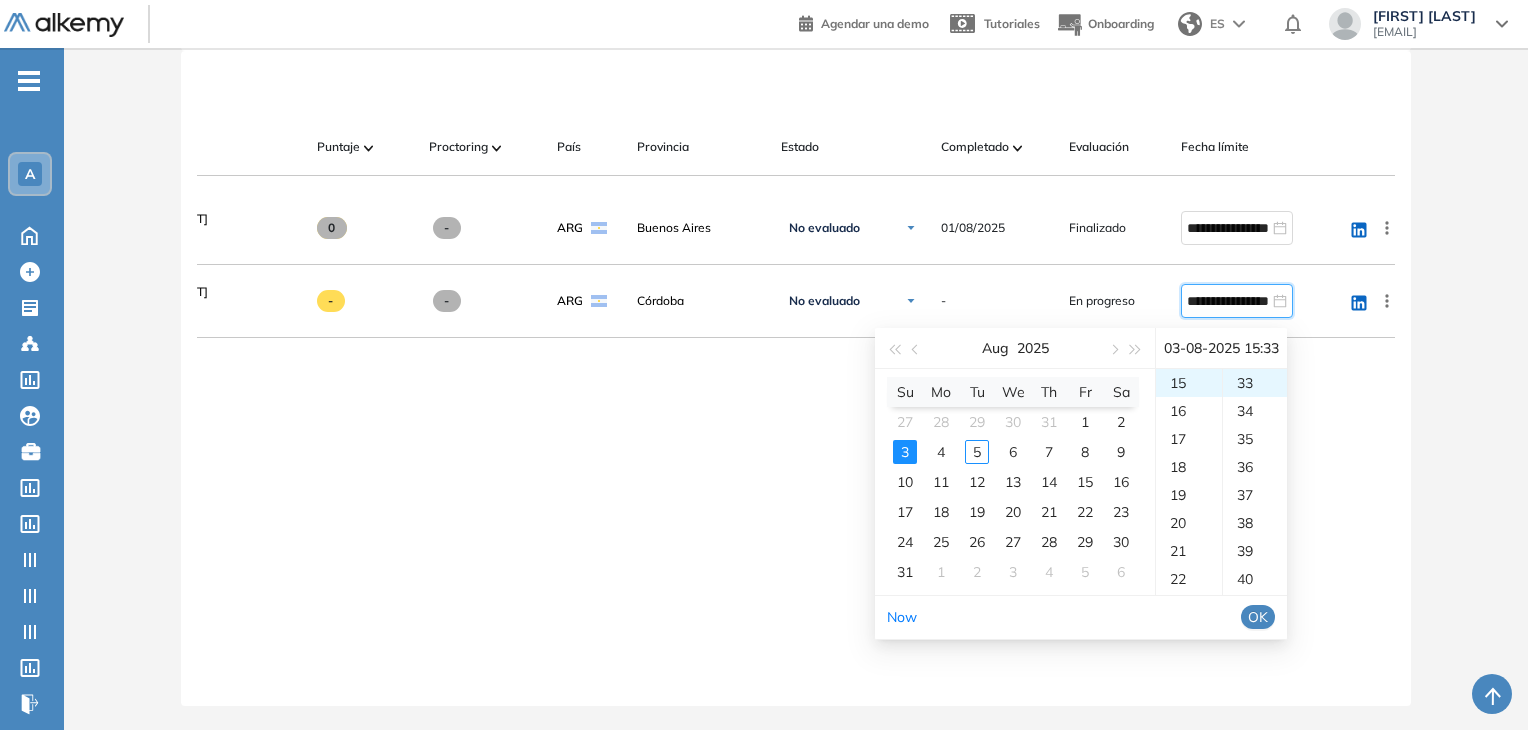 type on "**********" 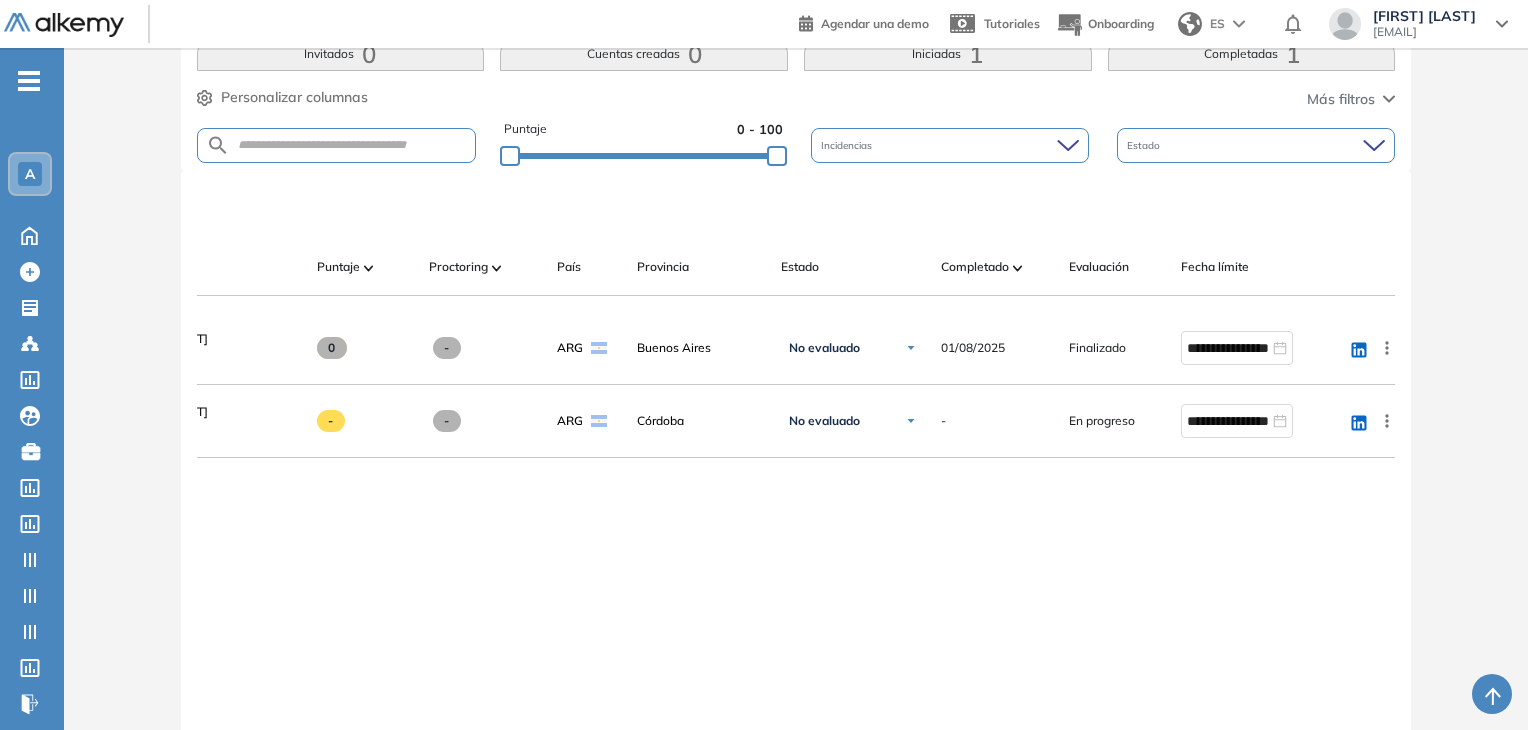 scroll, scrollTop: 84, scrollLeft: 0, axis: vertical 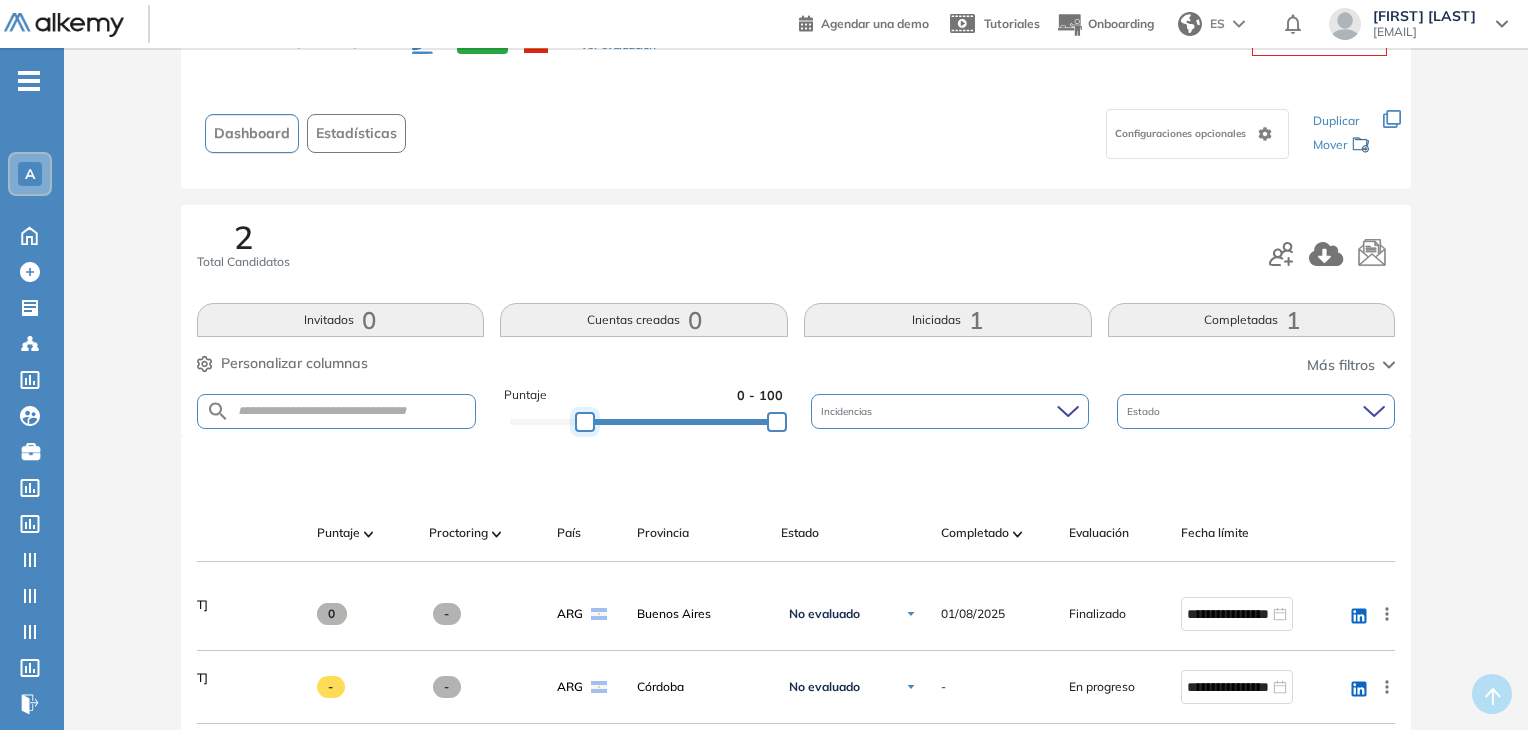 drag, startPoint x: 514, startPoint y: 431, endPoint x: 588, endPoint y: 434, distance: 74.06078 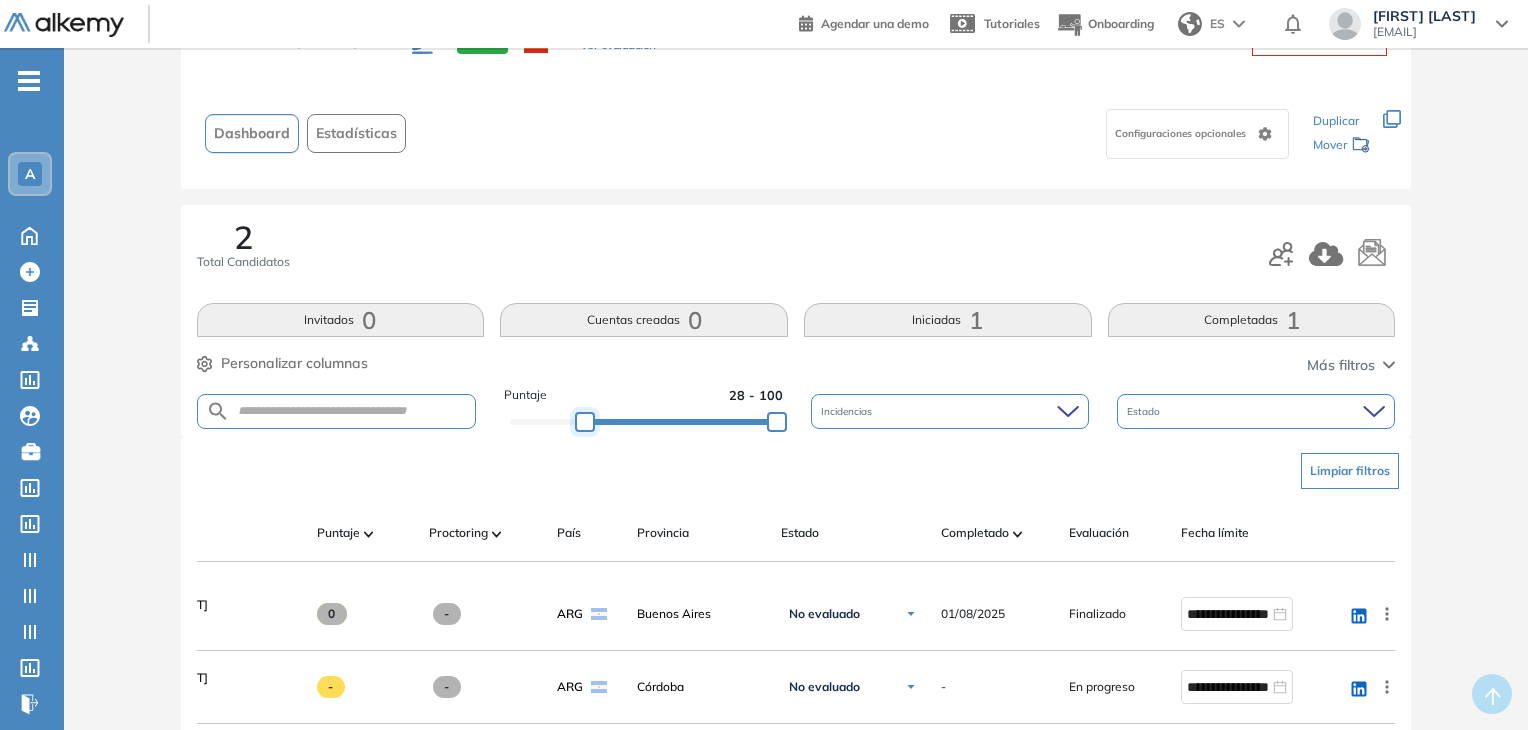 drag, startPoint x: 587, startPoint y: 426, endPoint x: 748, endPoint y: 437, distance: 161.37534 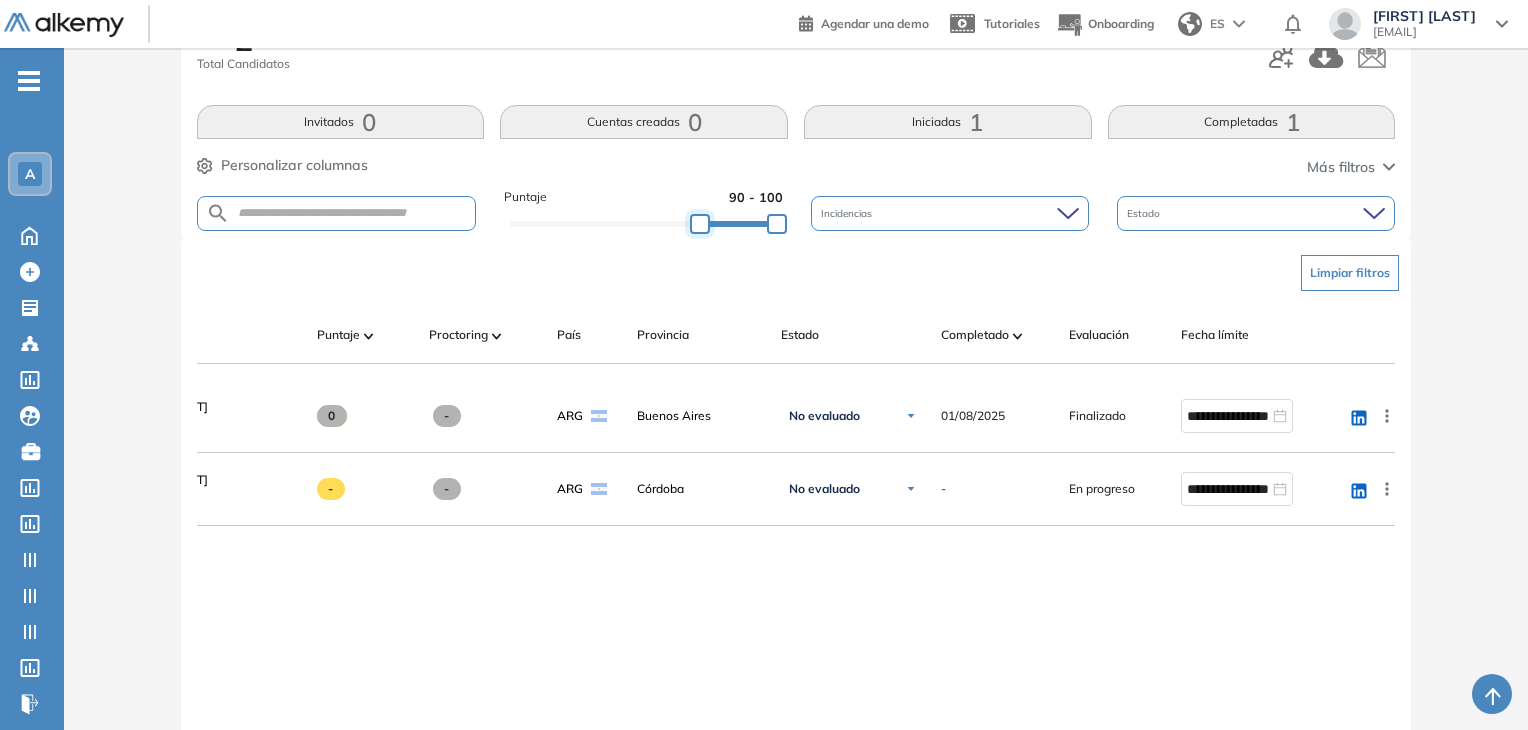 scroll, scrollTop: 284, scrollLeft: 0, axis: vertical 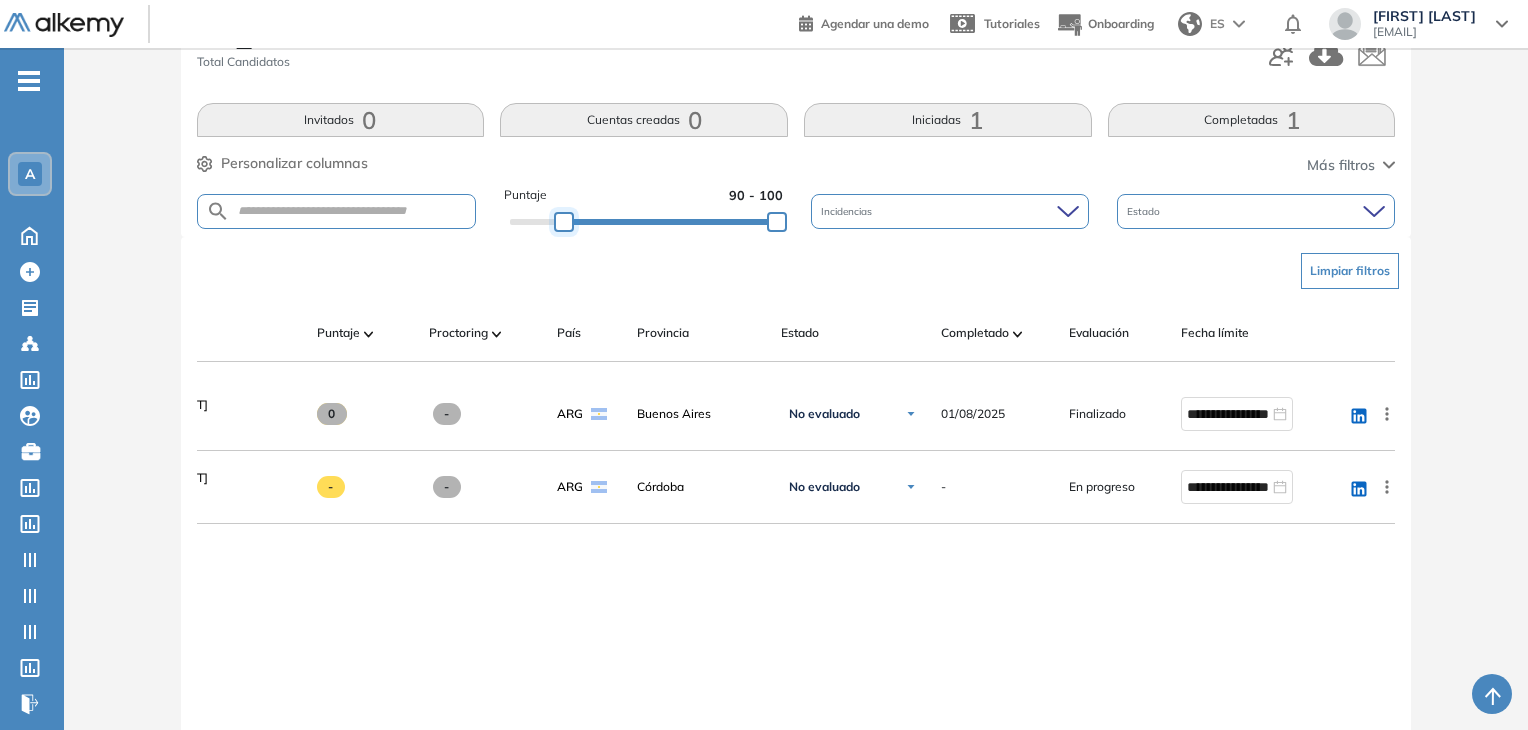 click at bounding box center [564, 222] 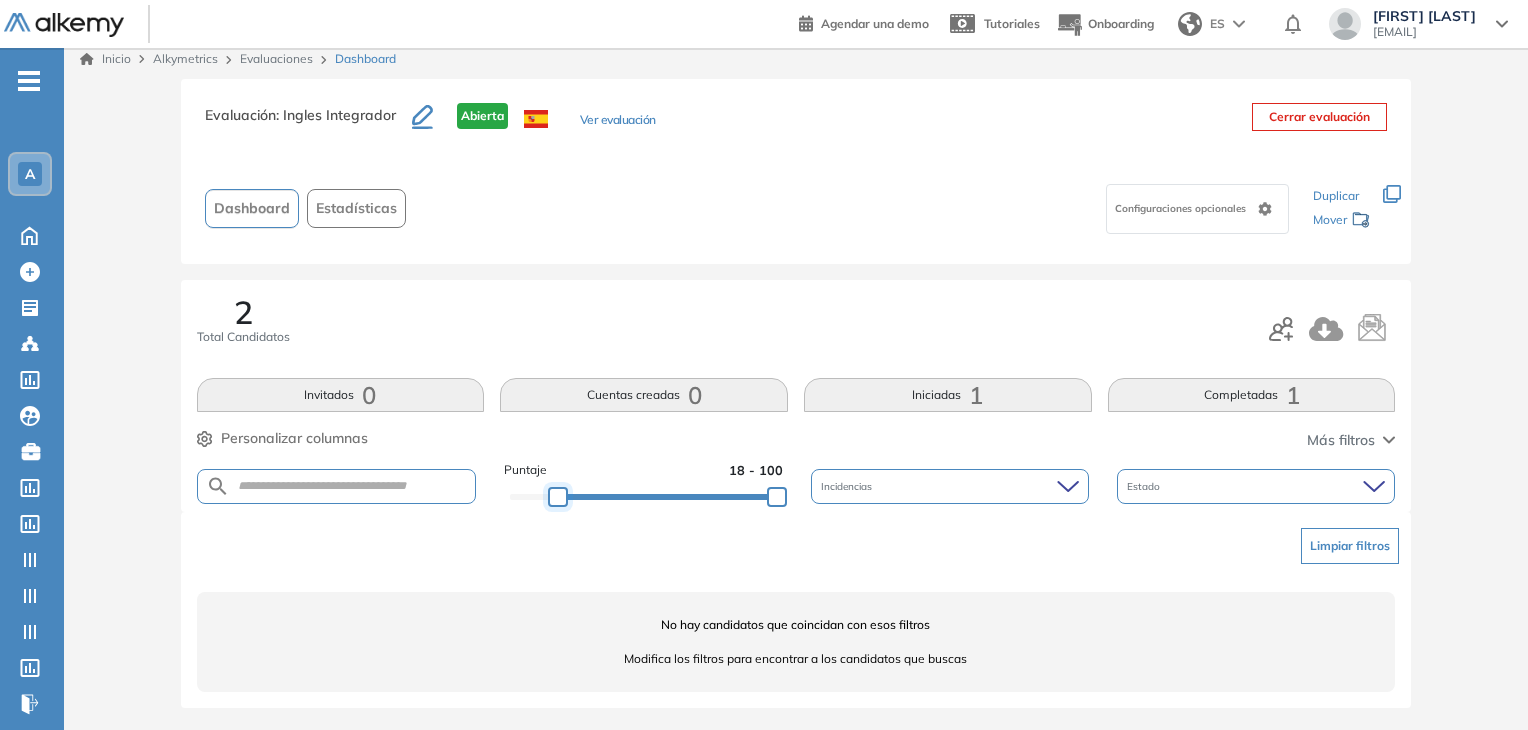 scroll, scrollTop: 10, scrollLeft: 0, axis: vertical 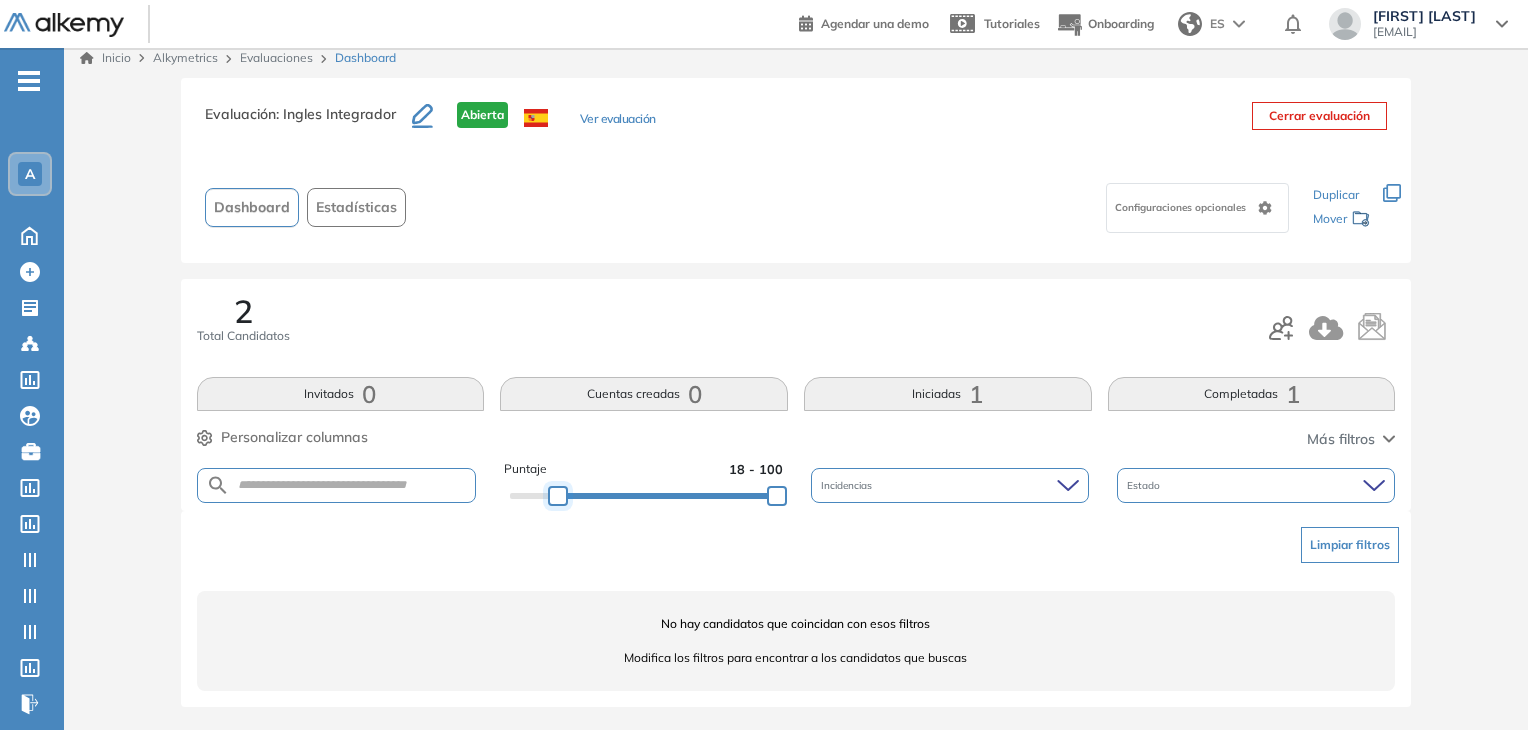 click at bounding box center [558, 496] 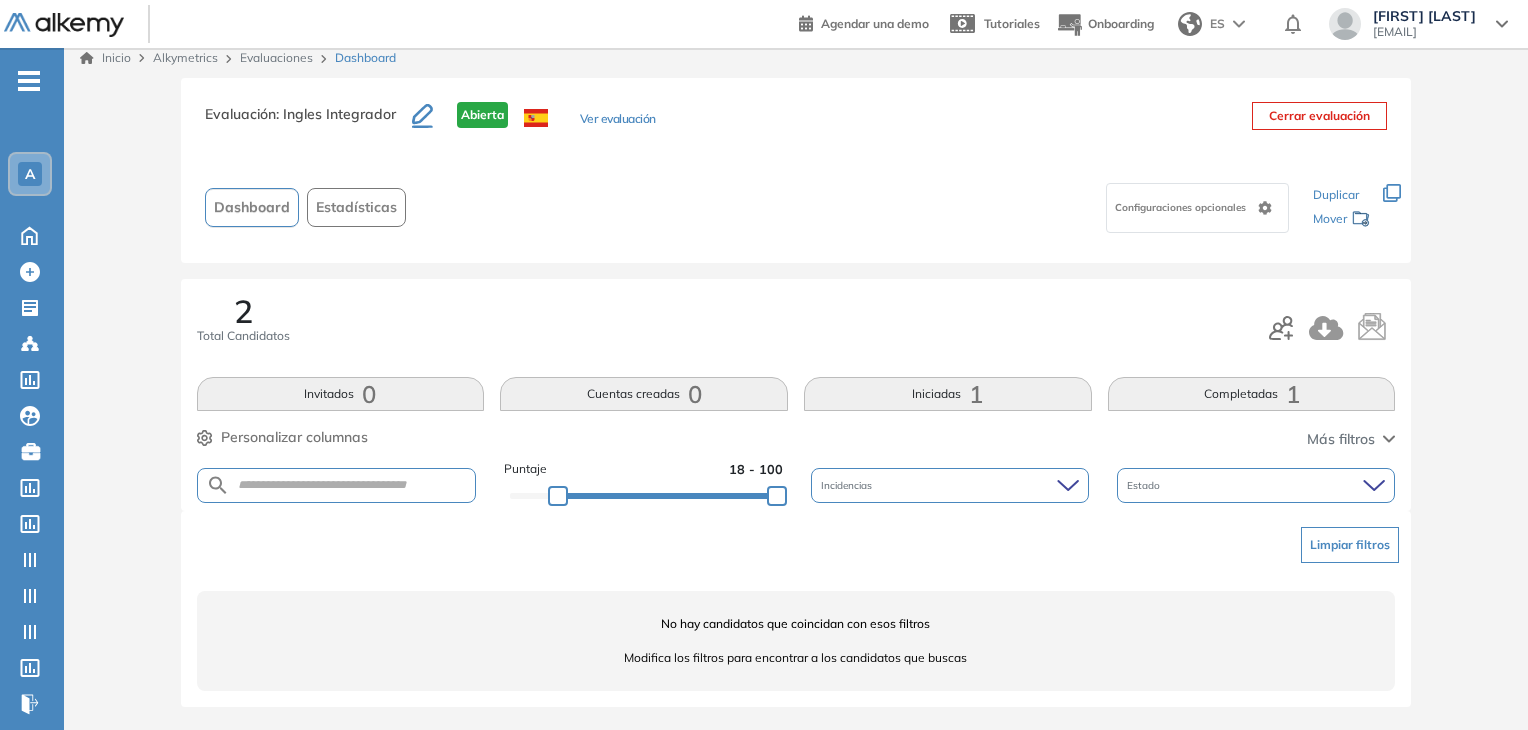 click on "Limpiar filtros" at bounding box center (1350, 545) 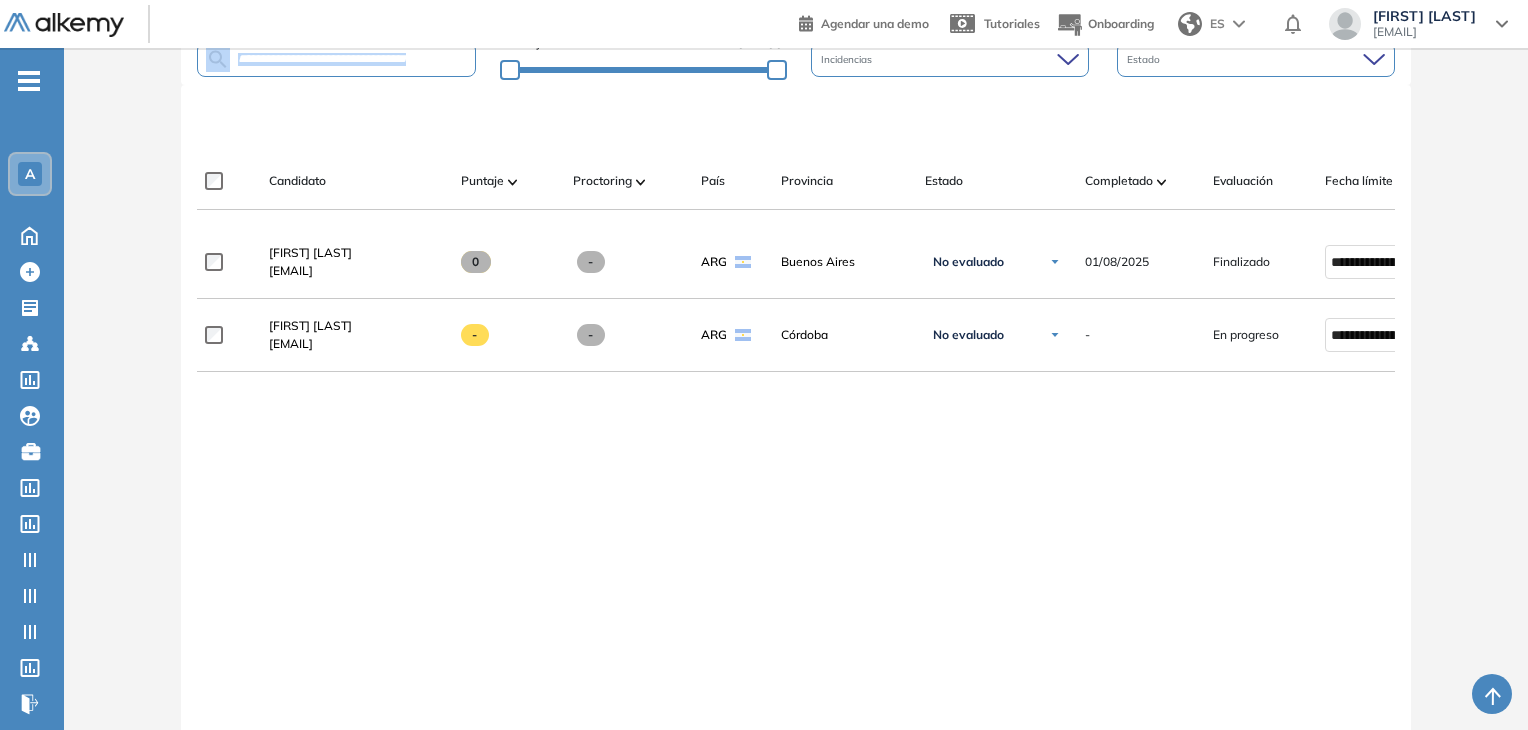 scroll, scrollTop: 484, scrollLeft: 0, axis: vertical 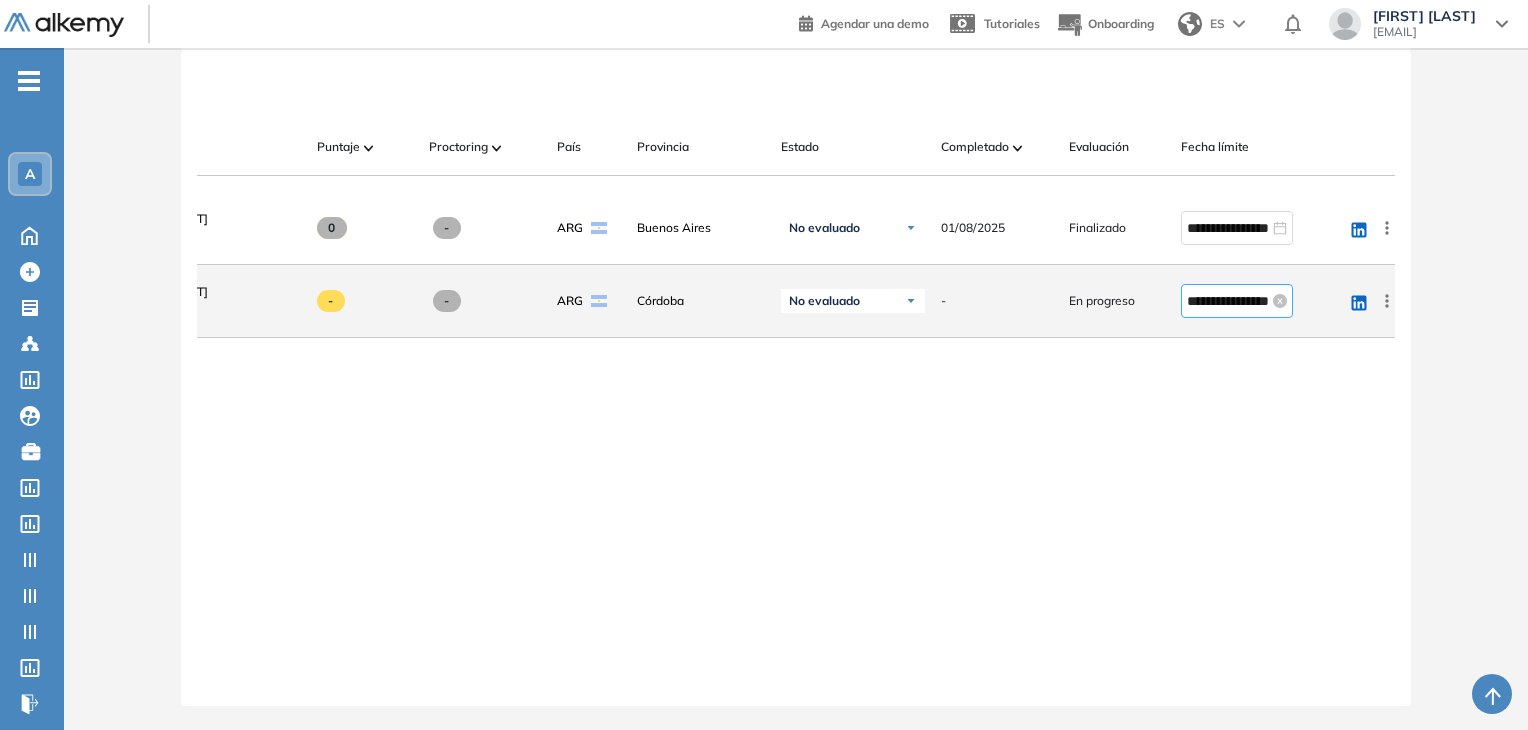 click on "**********" at bounding box center [1228, 301] 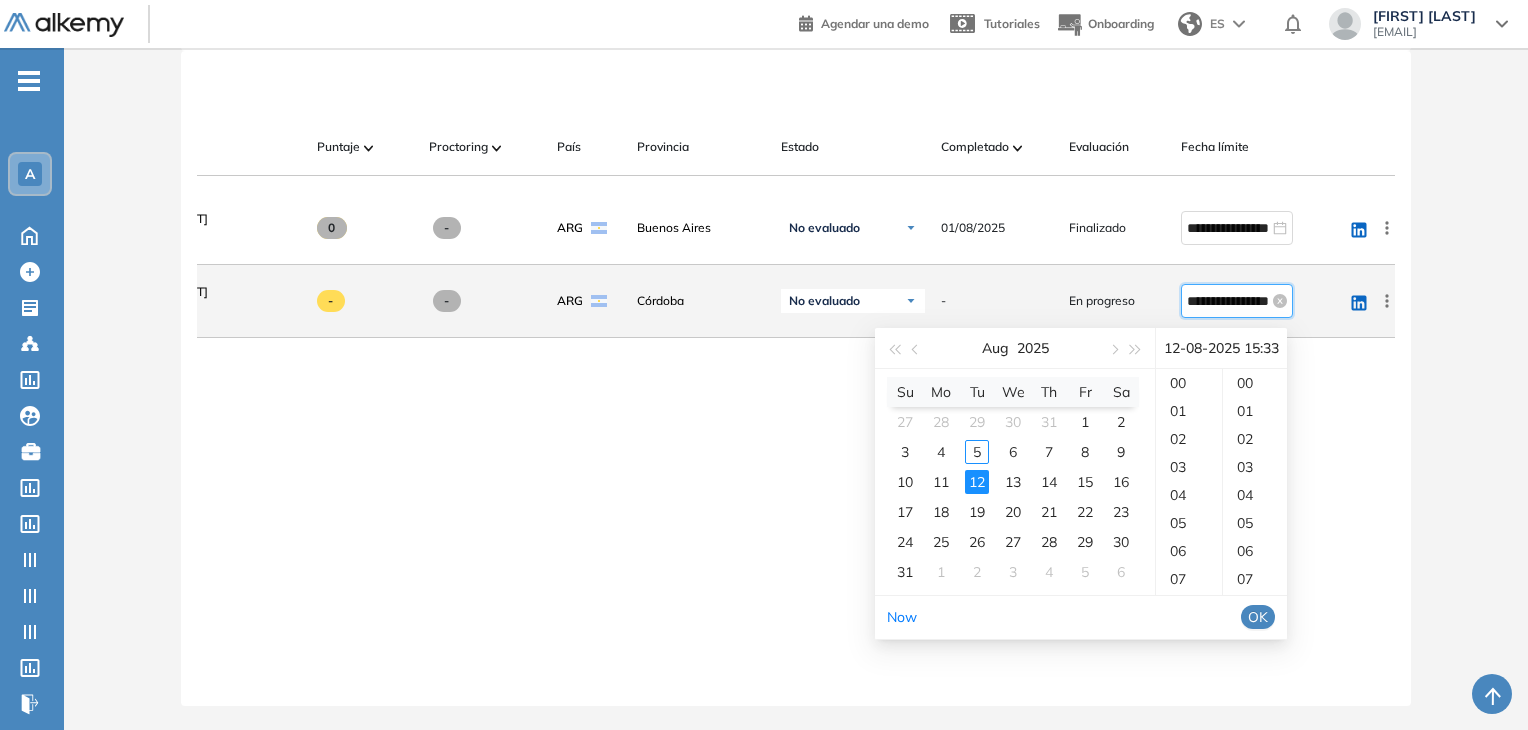 scroll, scrollTop: 420, scrollLeft: 0, axis: vertical 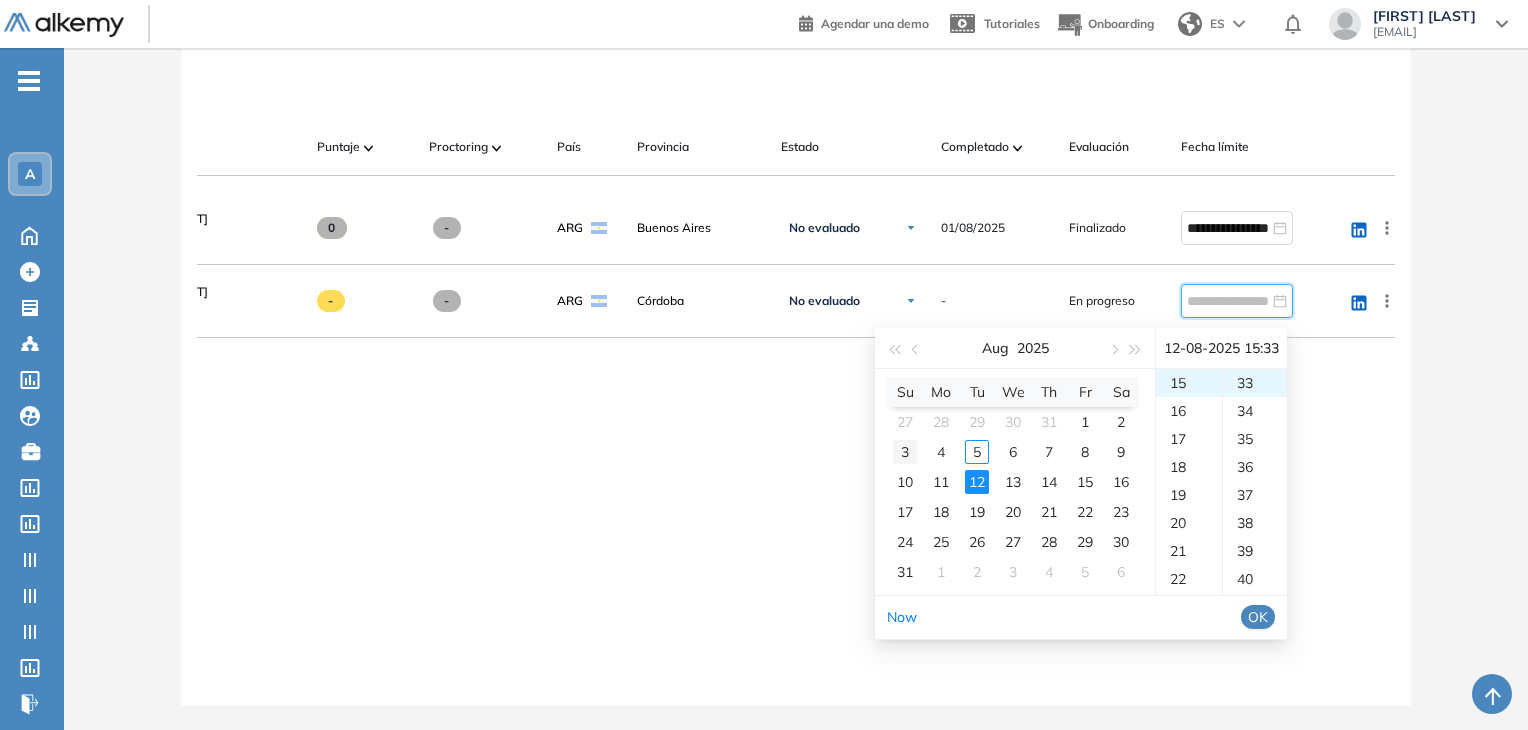 click on "3" at bounding box center [905, 452] 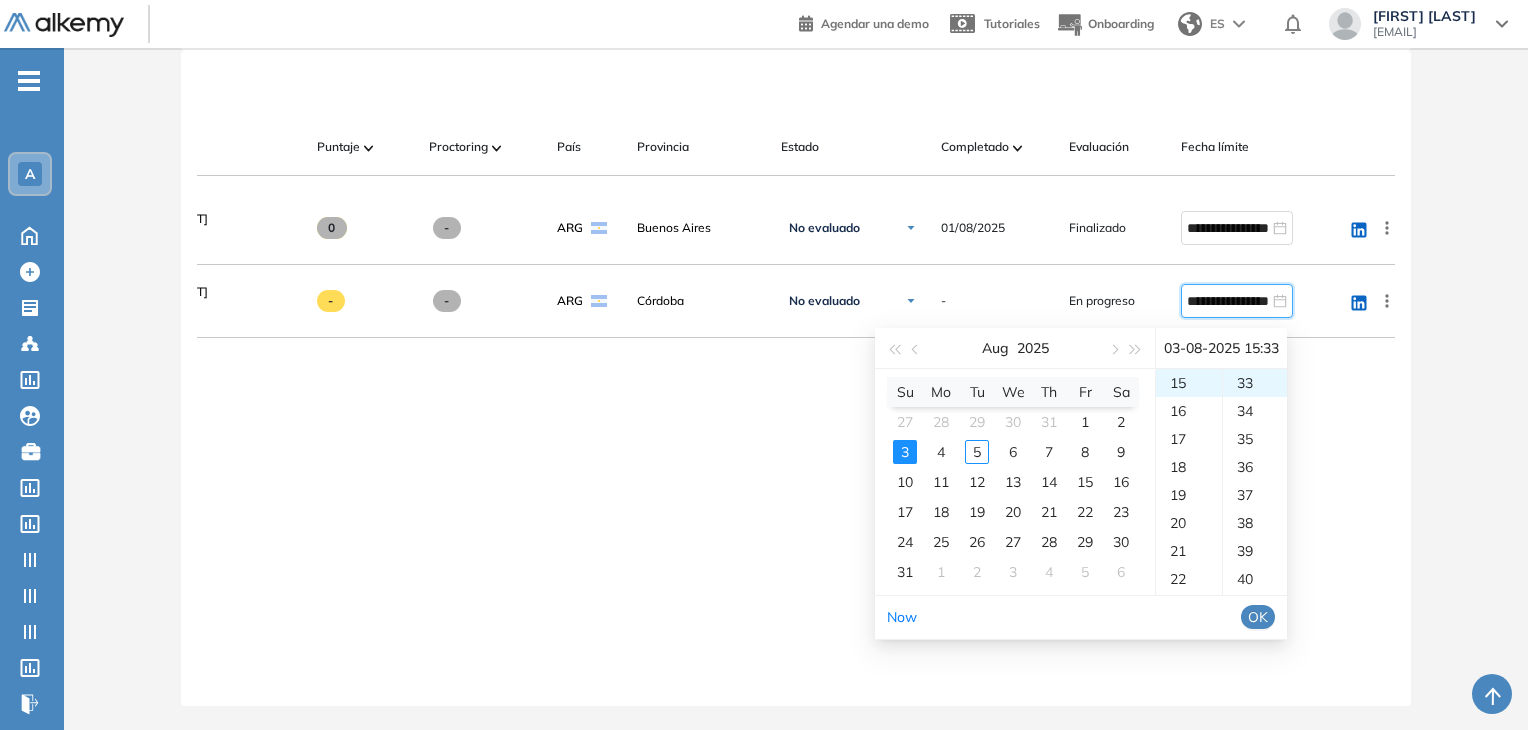 click on "OK" at bounding box center [1258, 617] 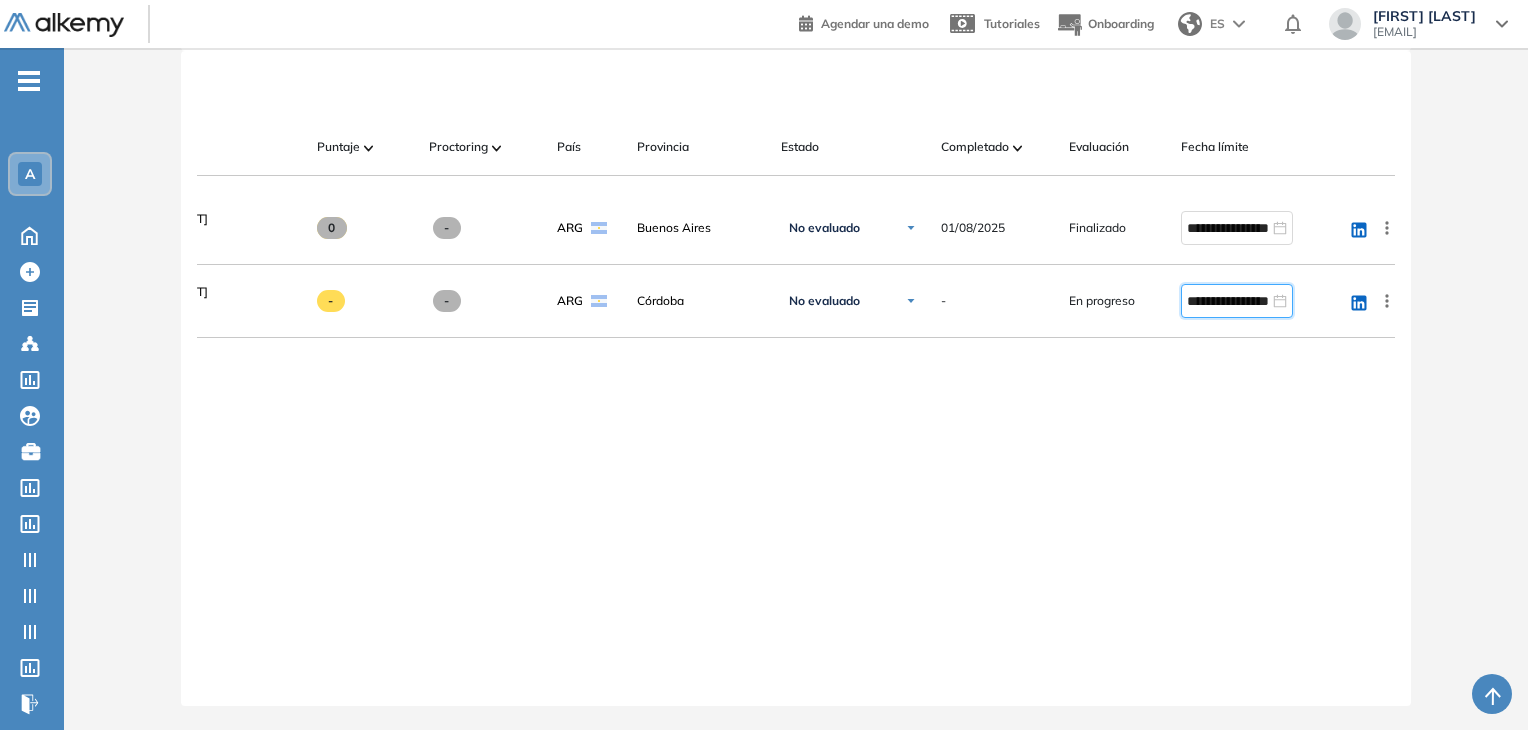 type on "**********" 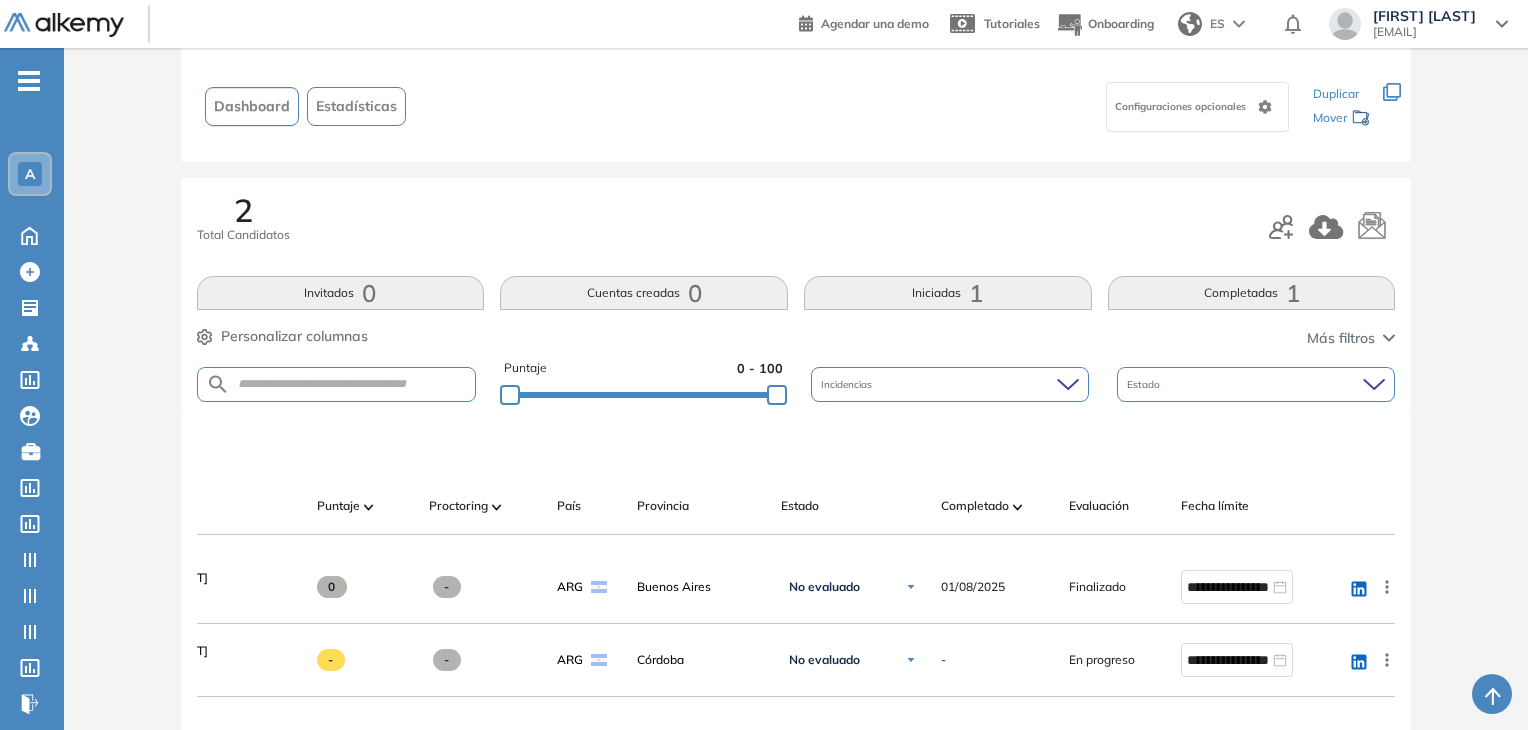 scroll, scrollTop: 0, scrollLeft: 0, axis: both 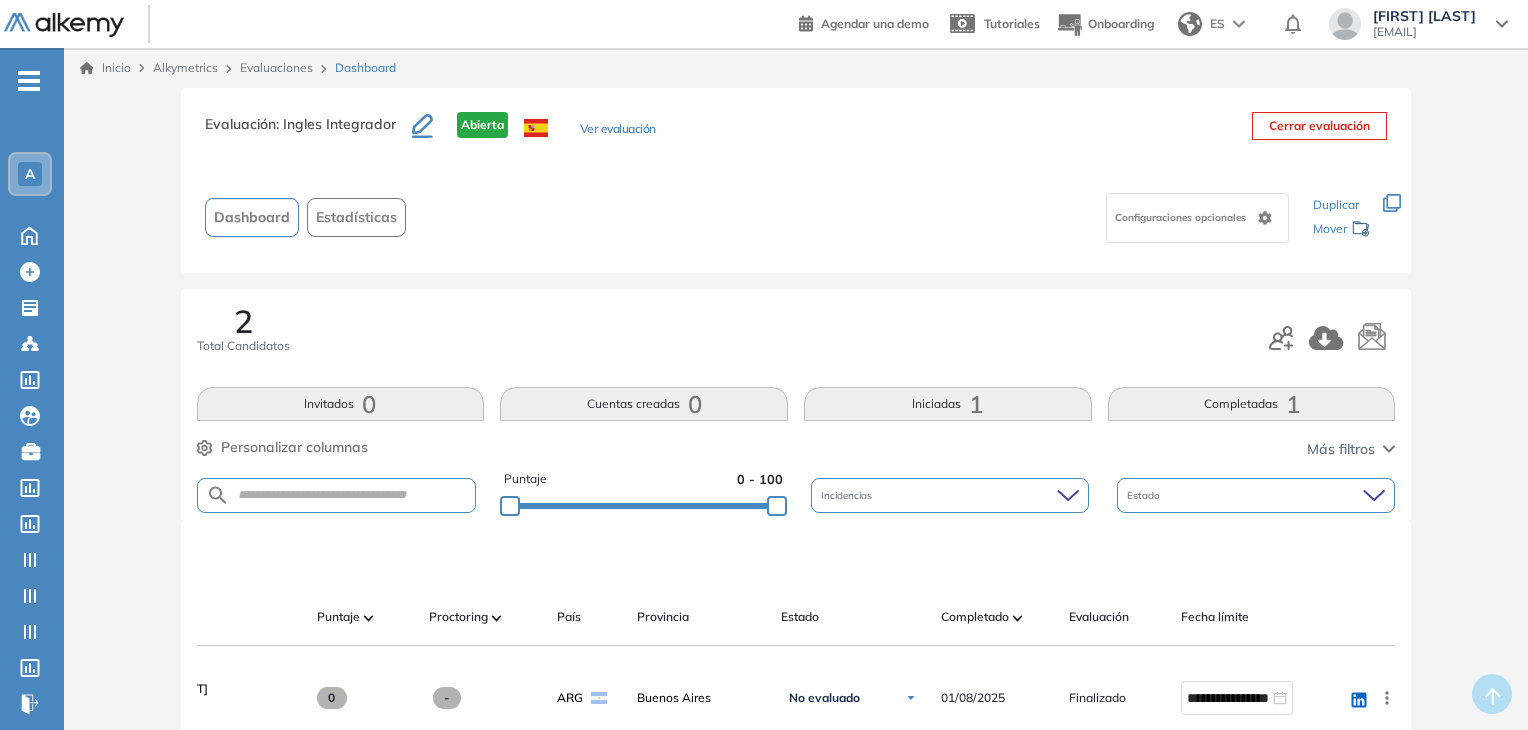 click on "... [FIRST] [LAST] [EMAIL]     0     -     [COUNTRY]     [CITY]     No evaluado No evaluado Evaluado A entrevistar Entrevistado Finalista Oferta enviada Oferta rechazada Sin respuesta Rechazado" at bounding box center (796, 644) 